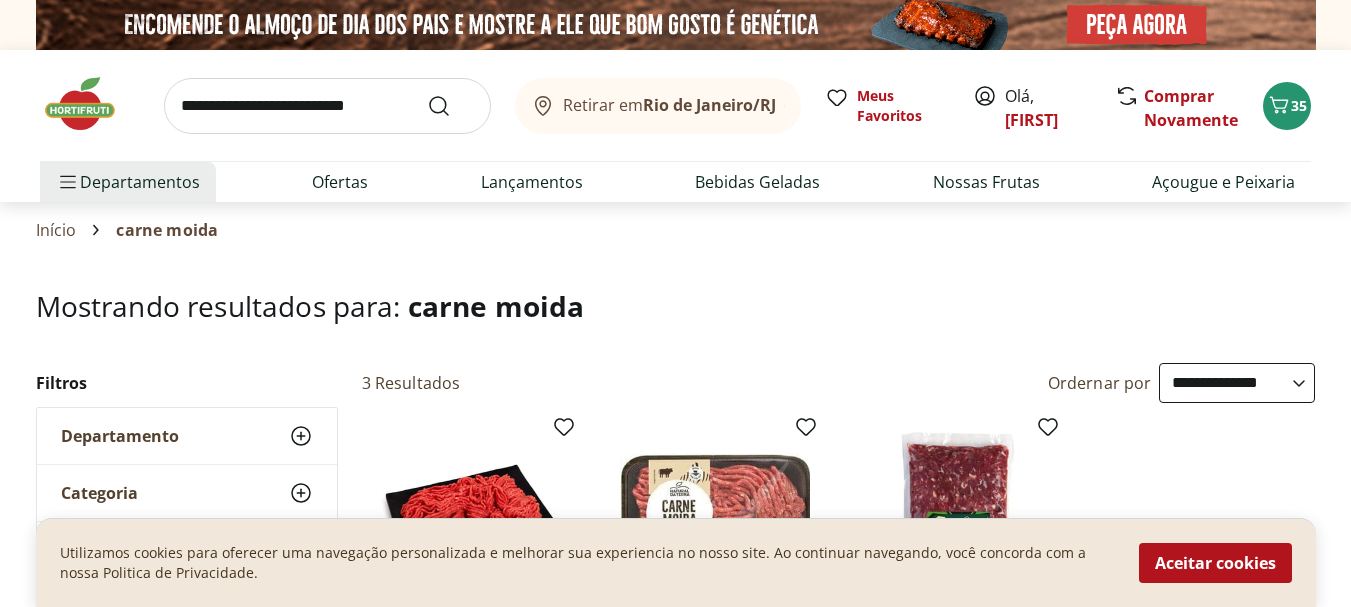 select on "**********" 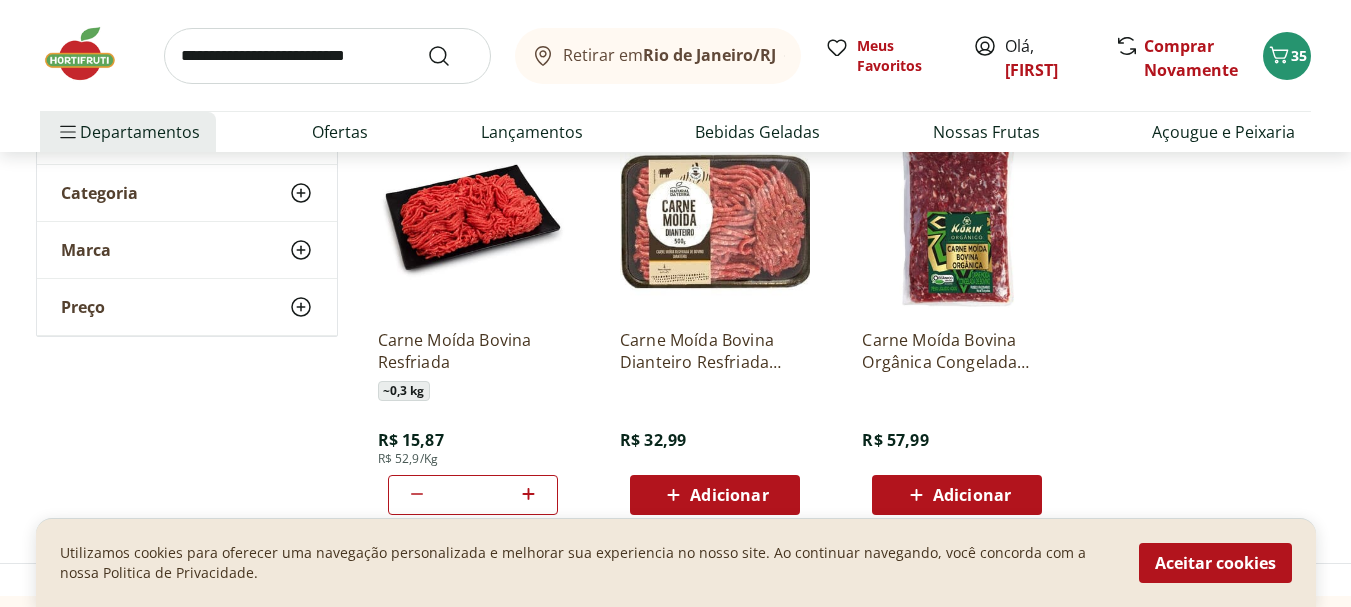 scroll, scrollTop: 0, scrollLeft: 0, axis: both 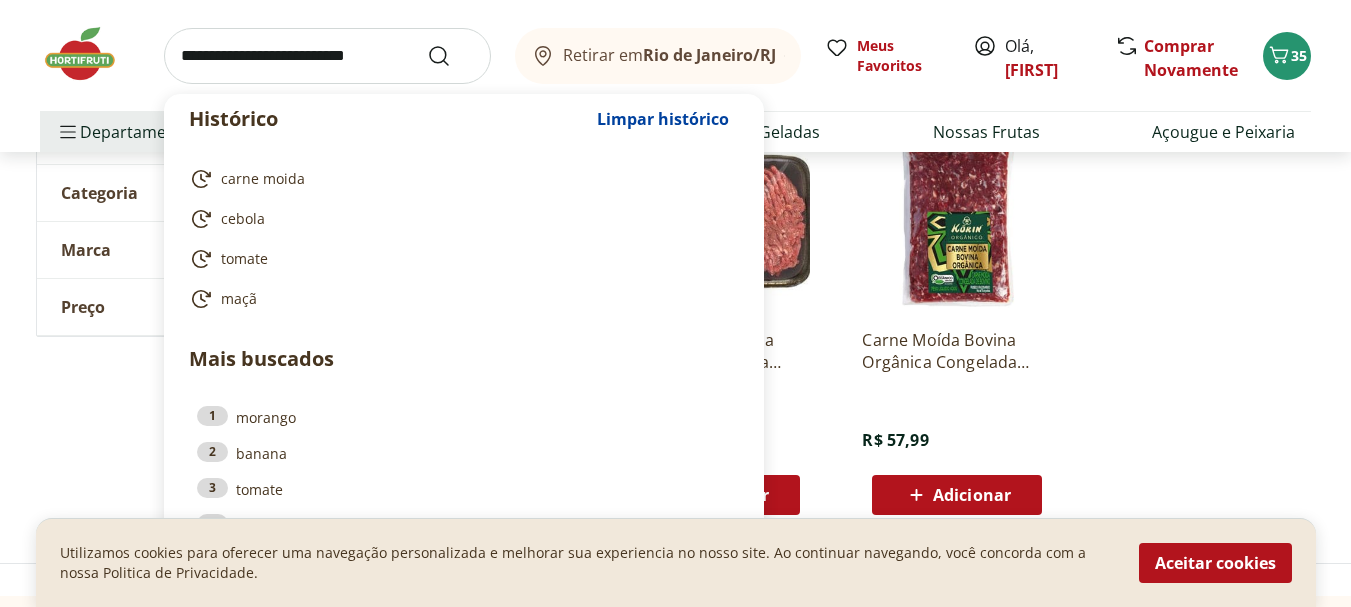 click at bounding box center [327, 56] 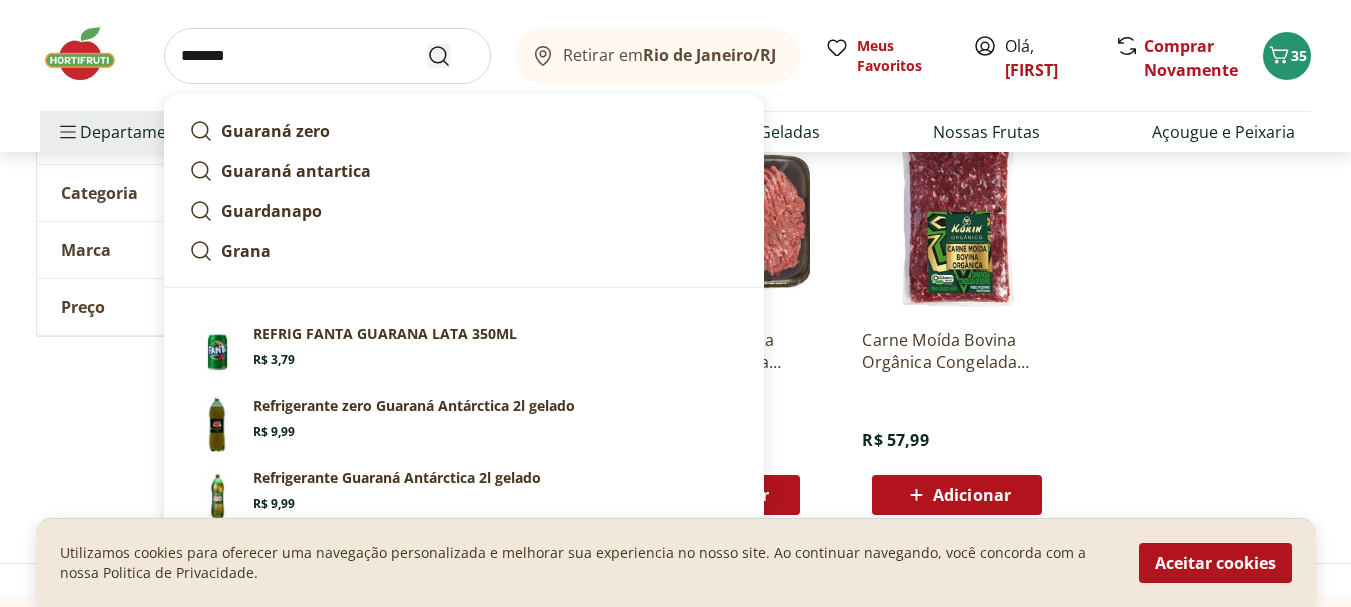 type on "*******" 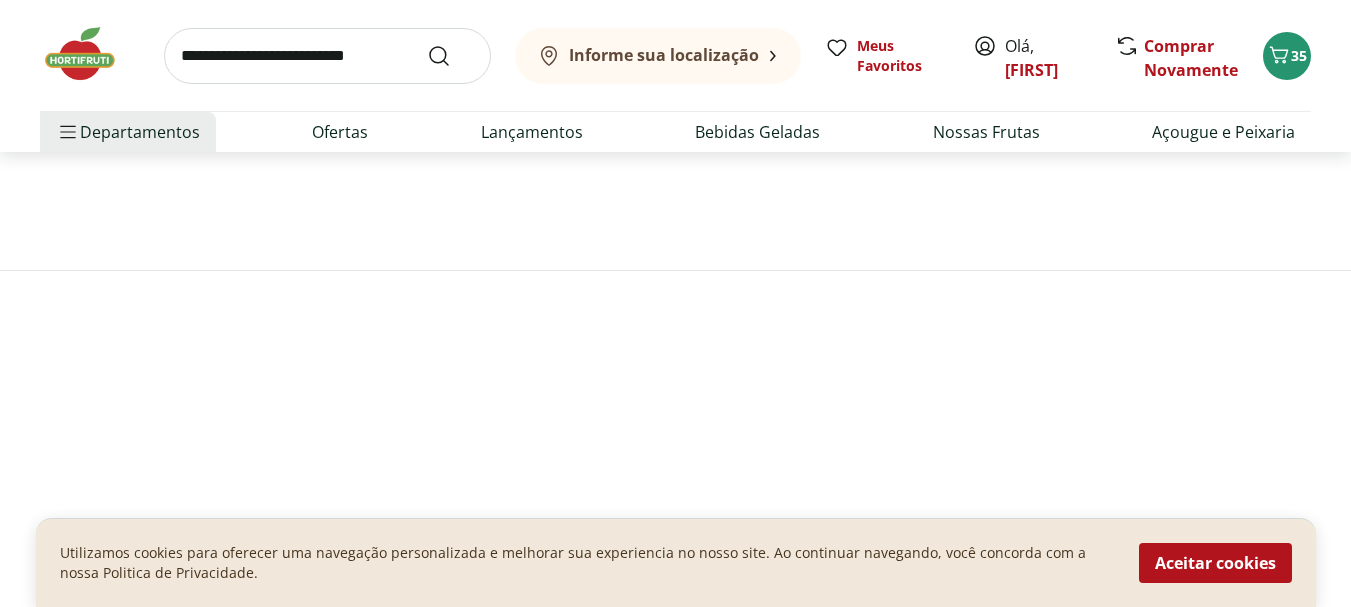 scroll, scrollTop: 0, scrollLeft: 0, axis: both 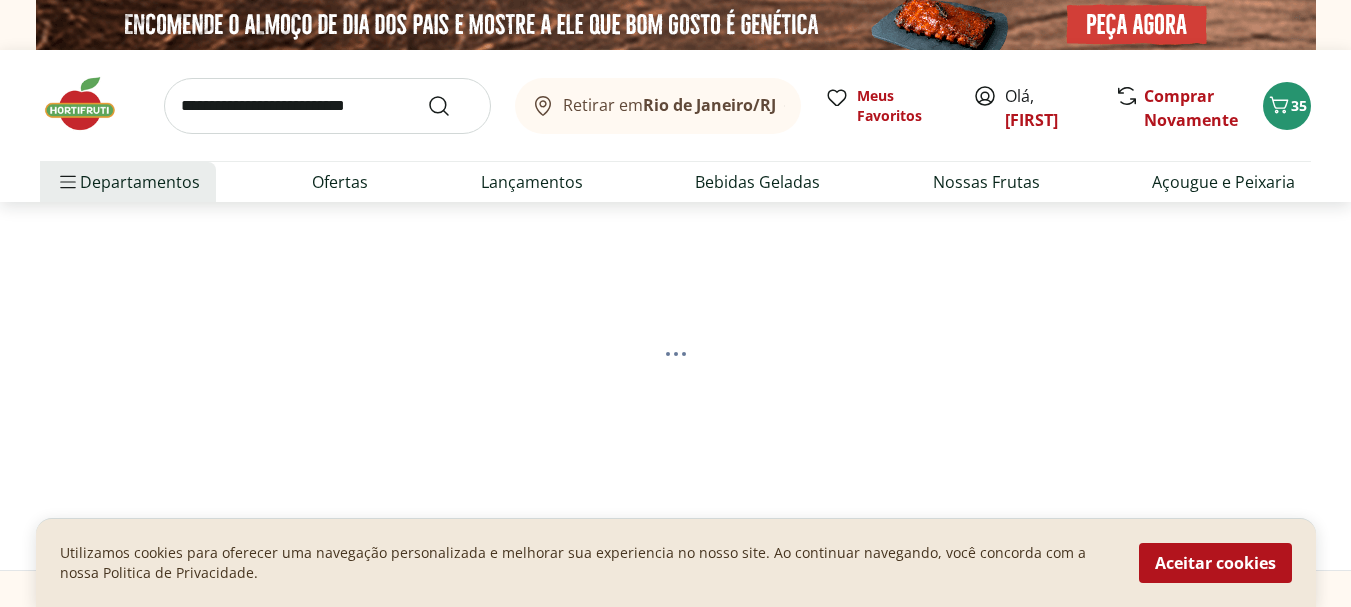 select on "**********" 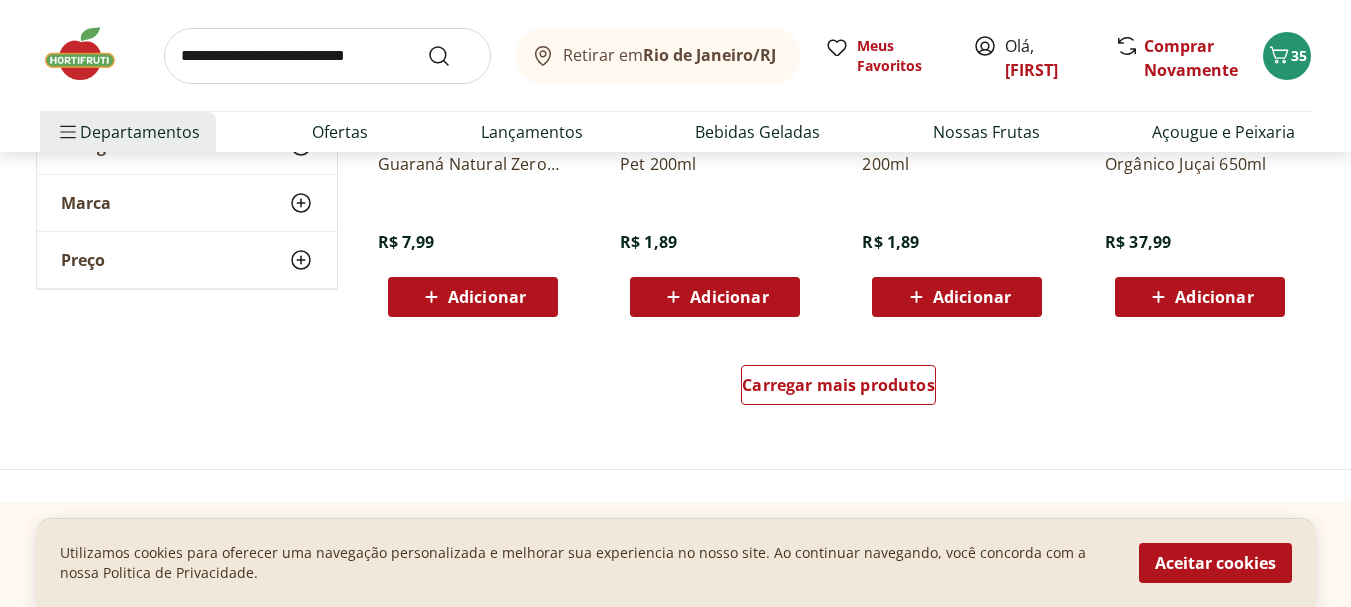 scroll, scrollTop: 1400, scrollLeft: 0, axis: vertical 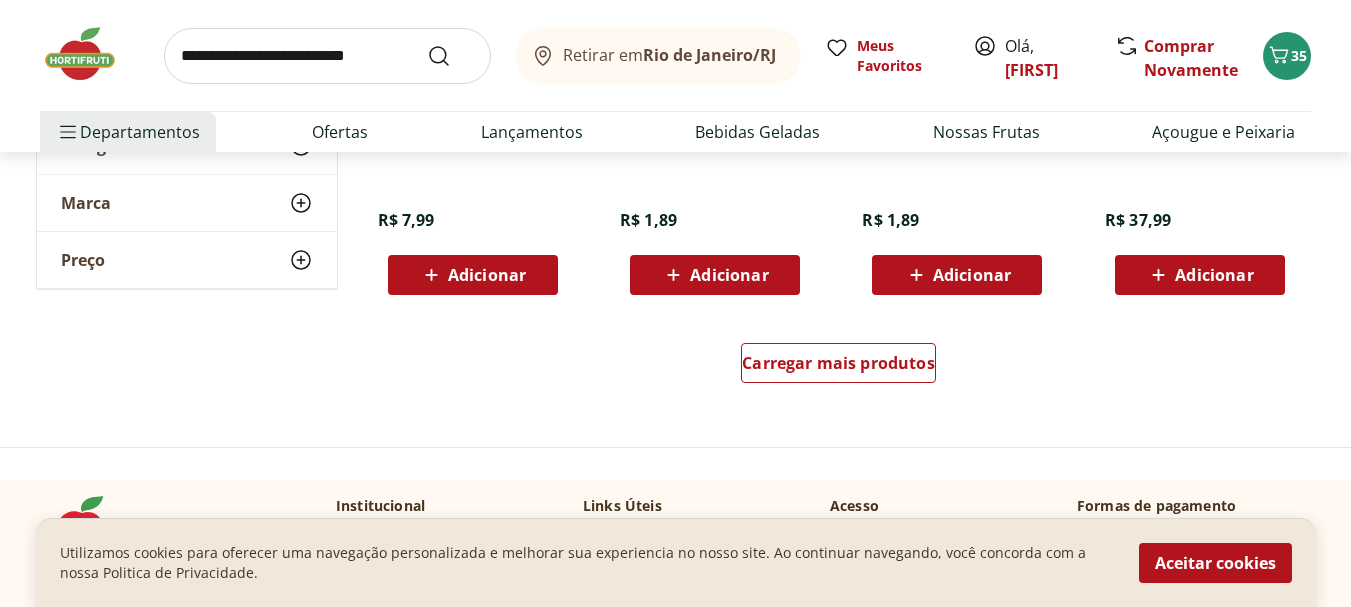click on "Adicionar" at bounding box center (729, 275) 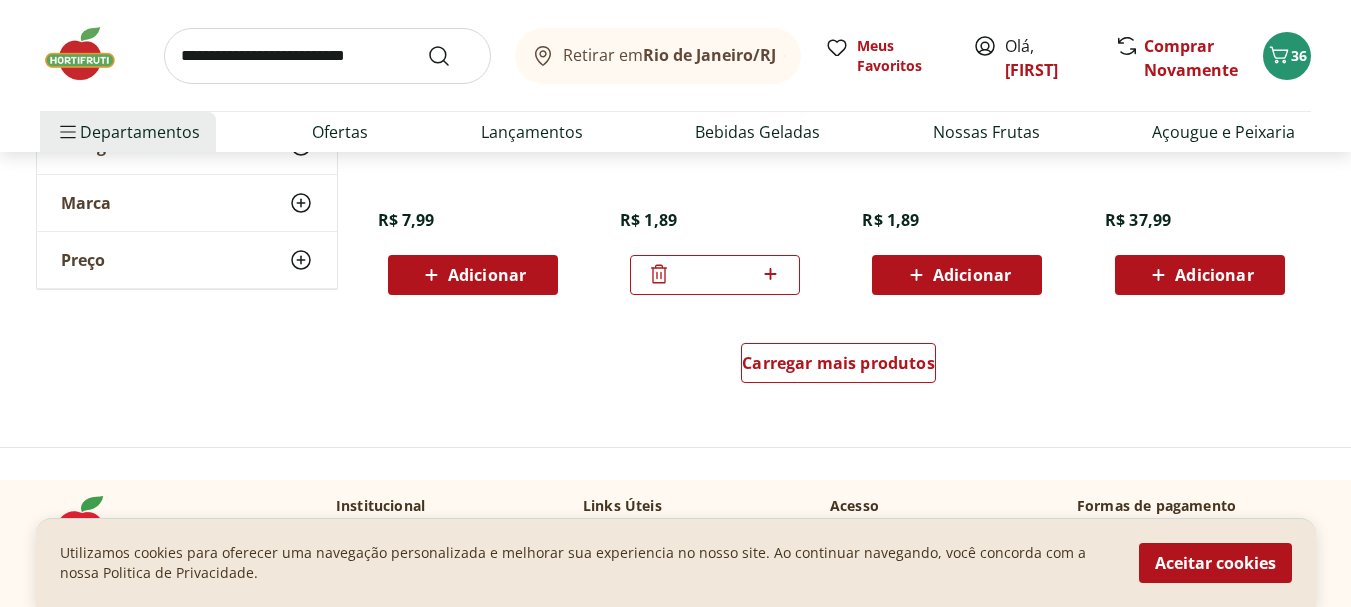 click 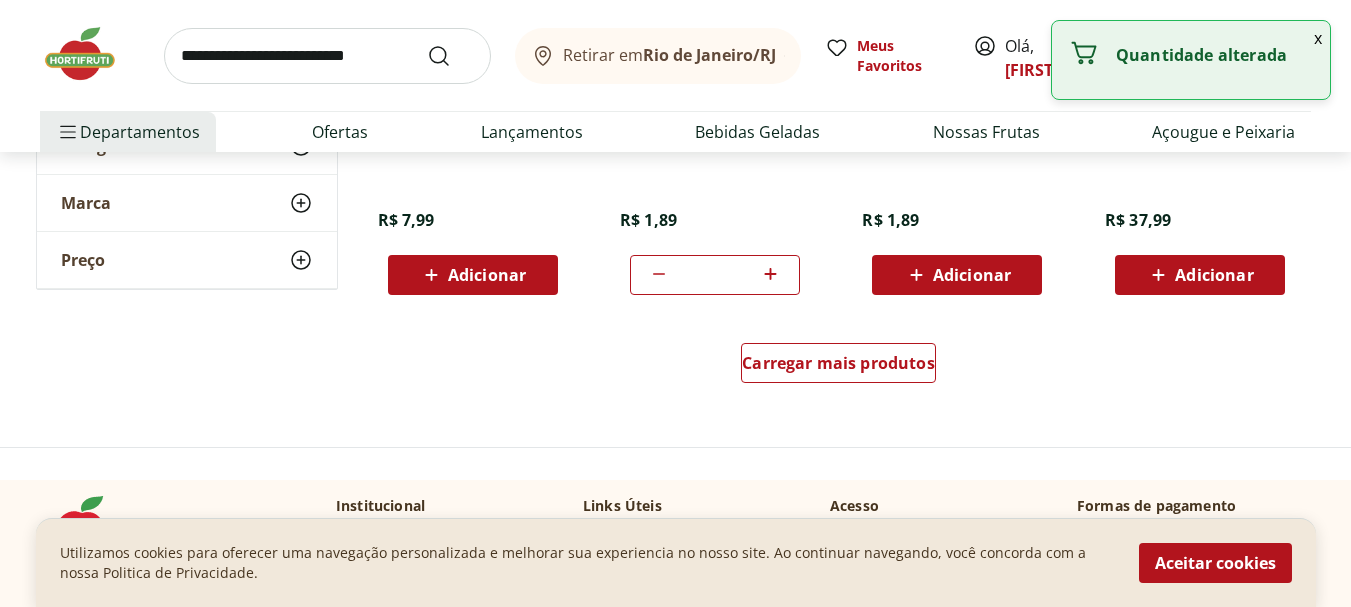 click 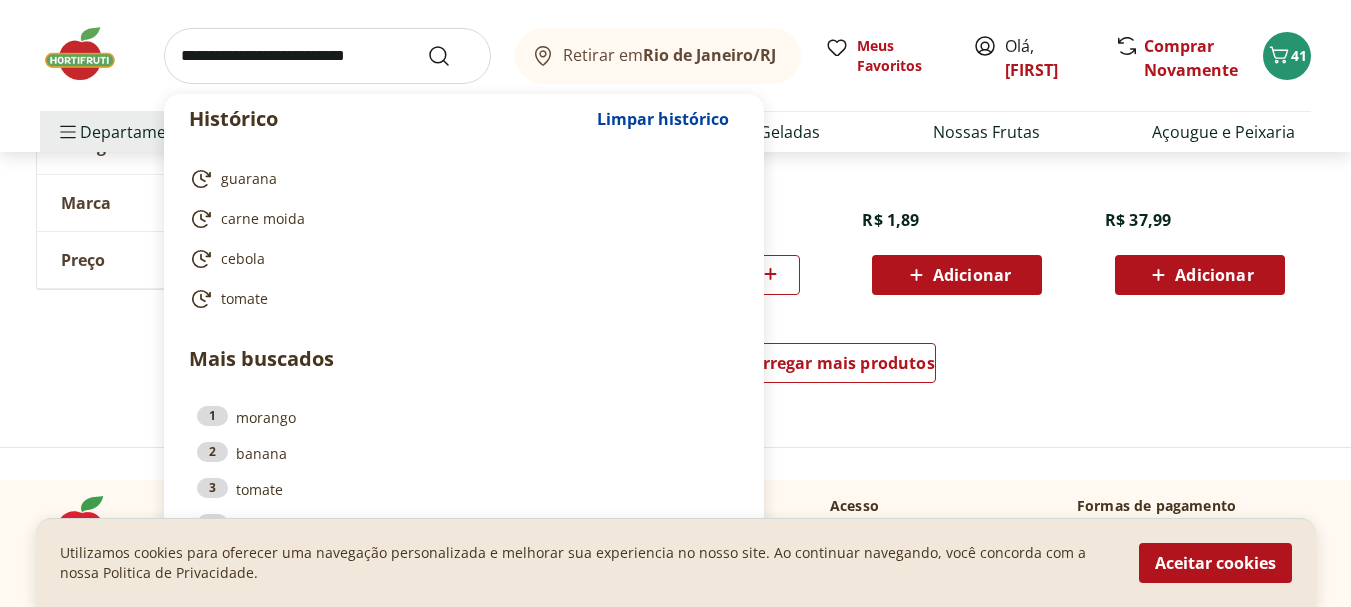 click at bounding box center (327, 56) 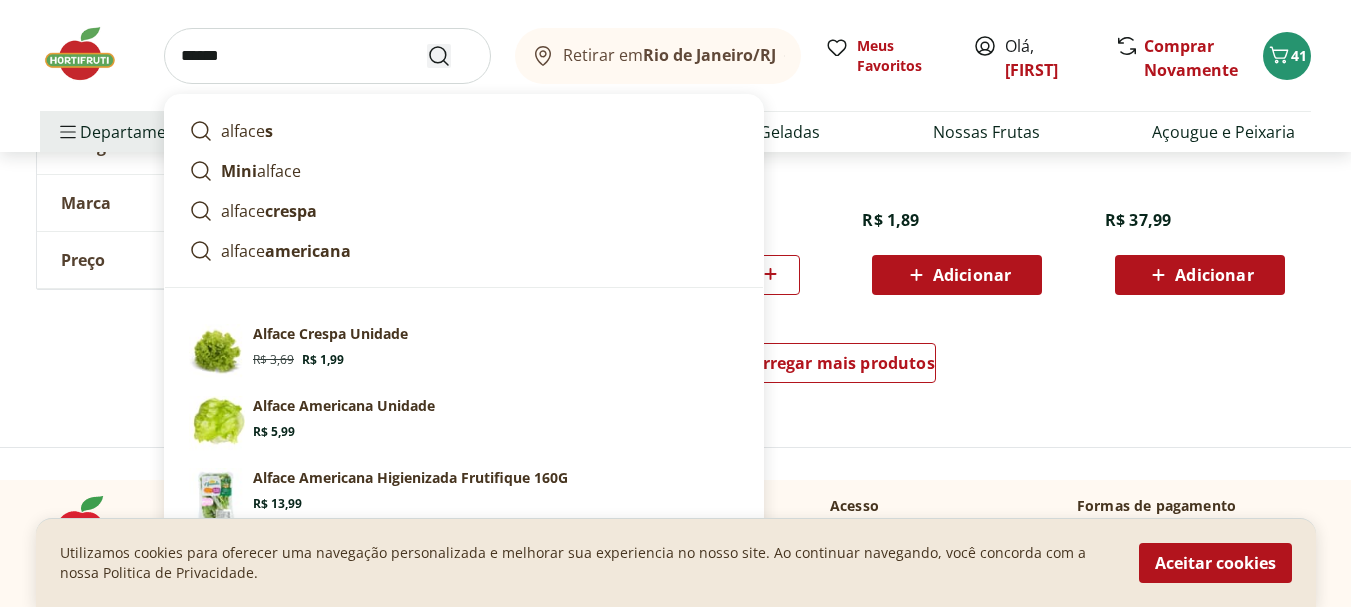 type on "******" 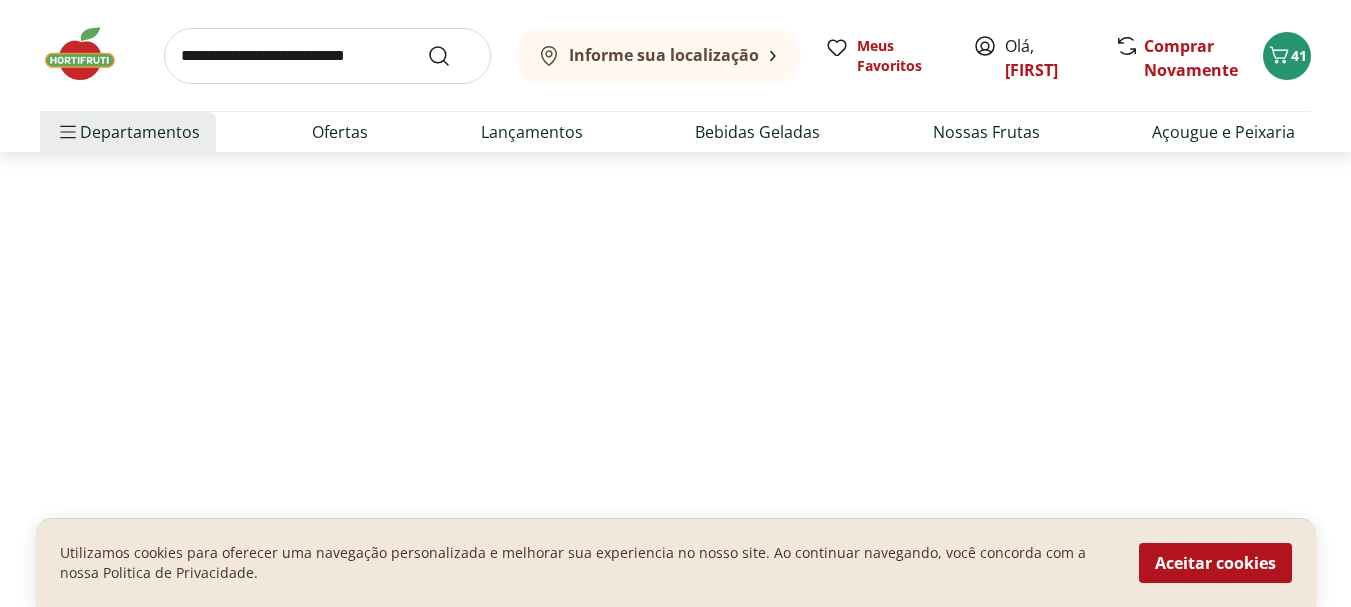 scroll, scrollTop: 0, scrollLeft: 0, axis: both 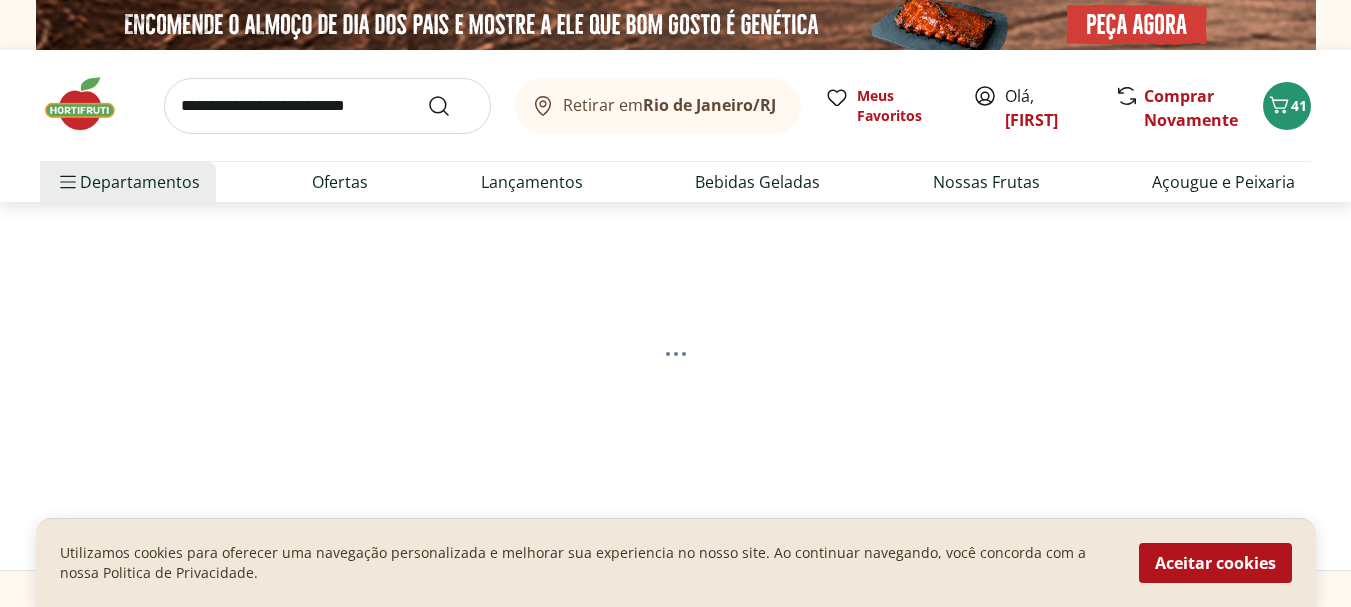 select on "**********" 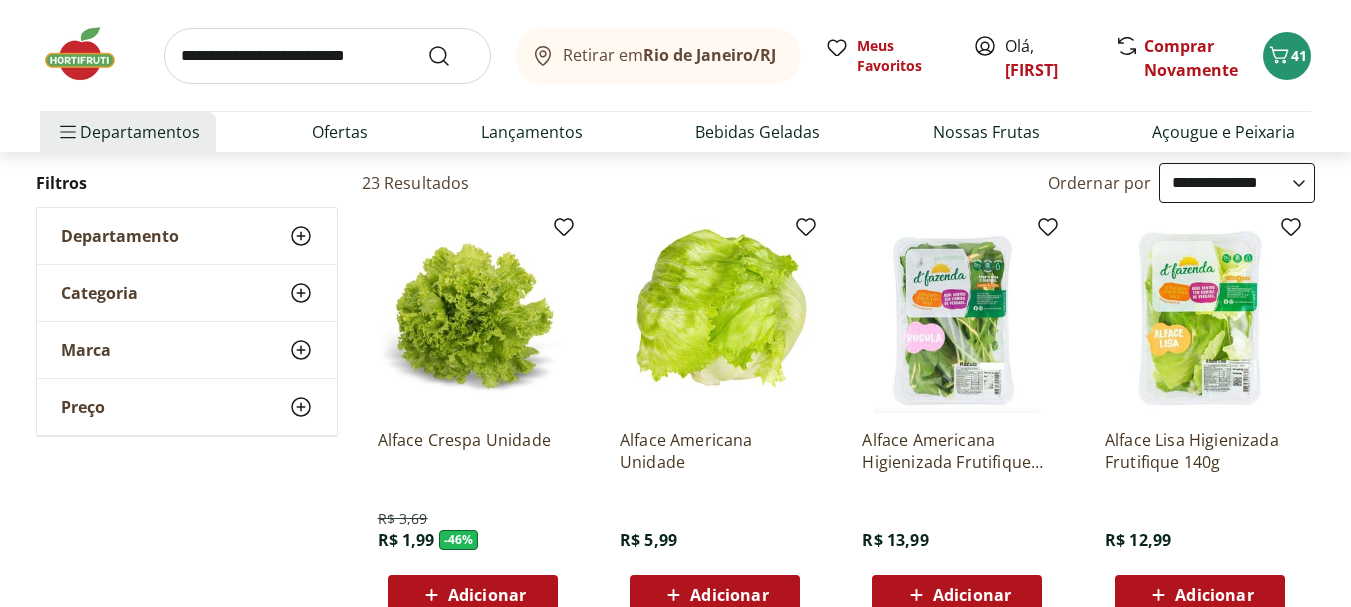 scroll, scrollTop: 300, scrollLeft: 0, axis: vertical 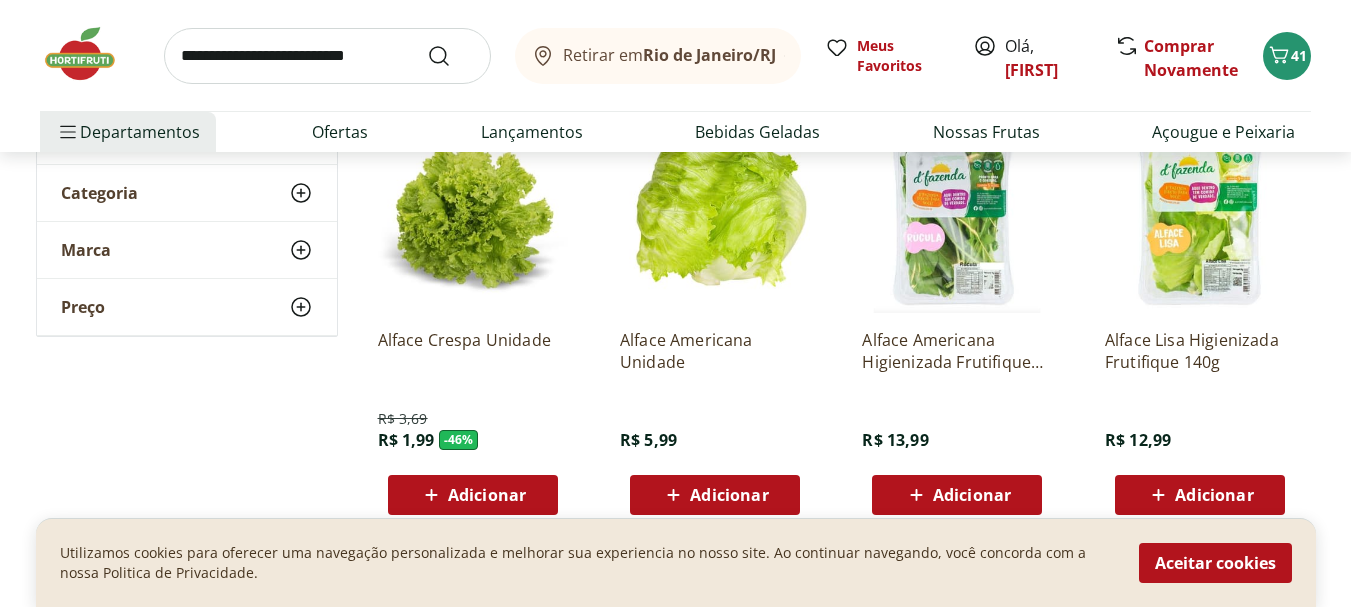 click on "Adicionar" at bounding box center [729, 495] 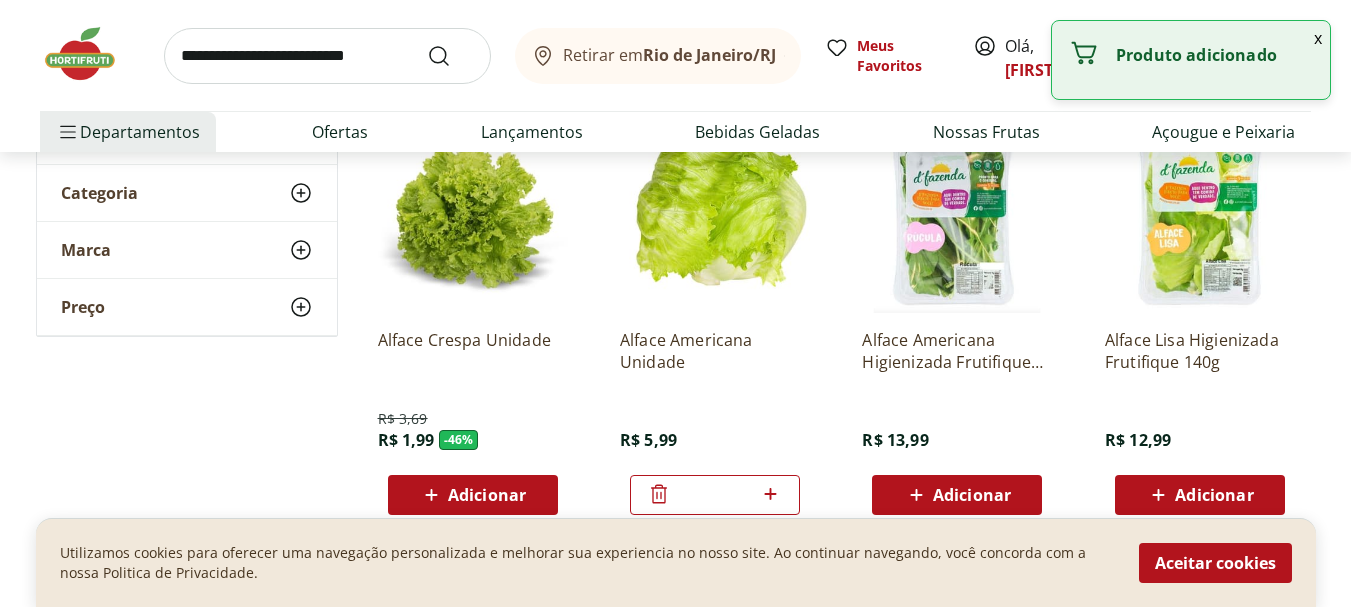 click 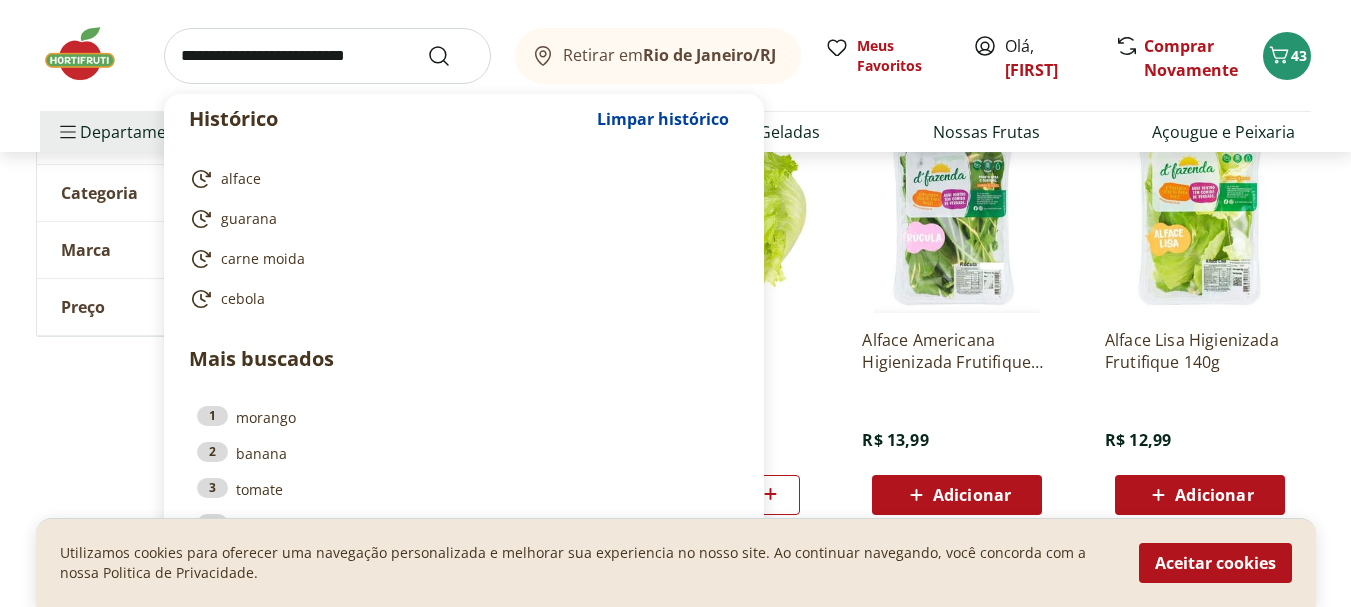 click at bounding box center [327, 56] 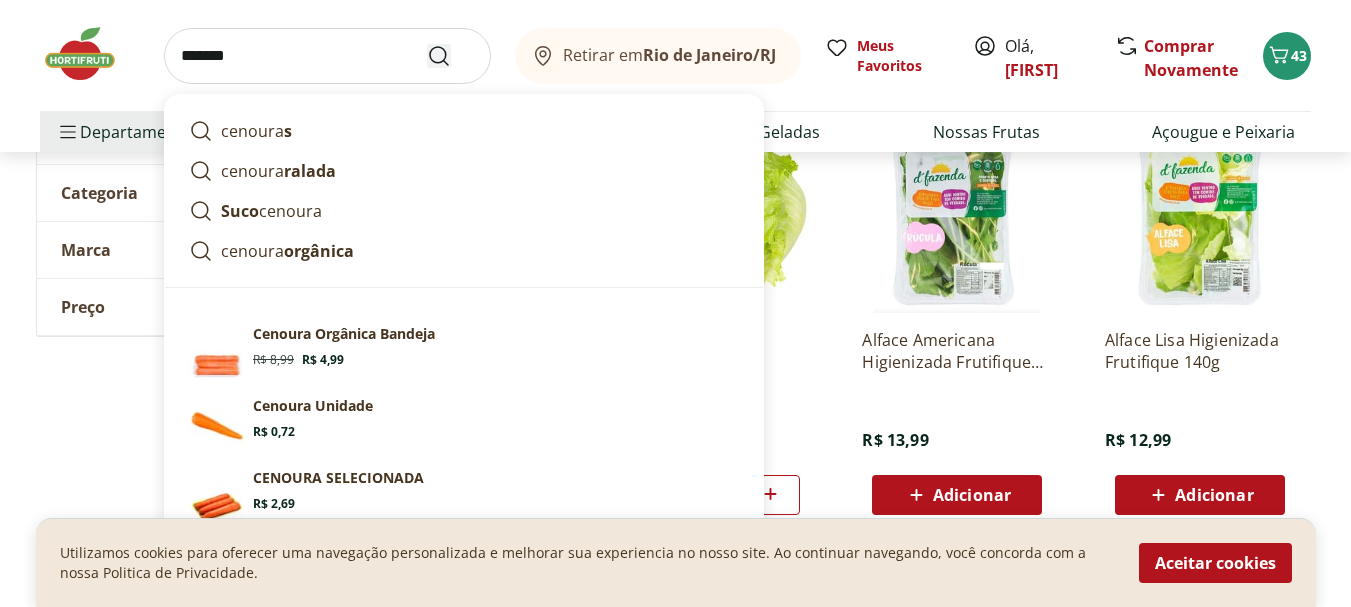 type on "*******" 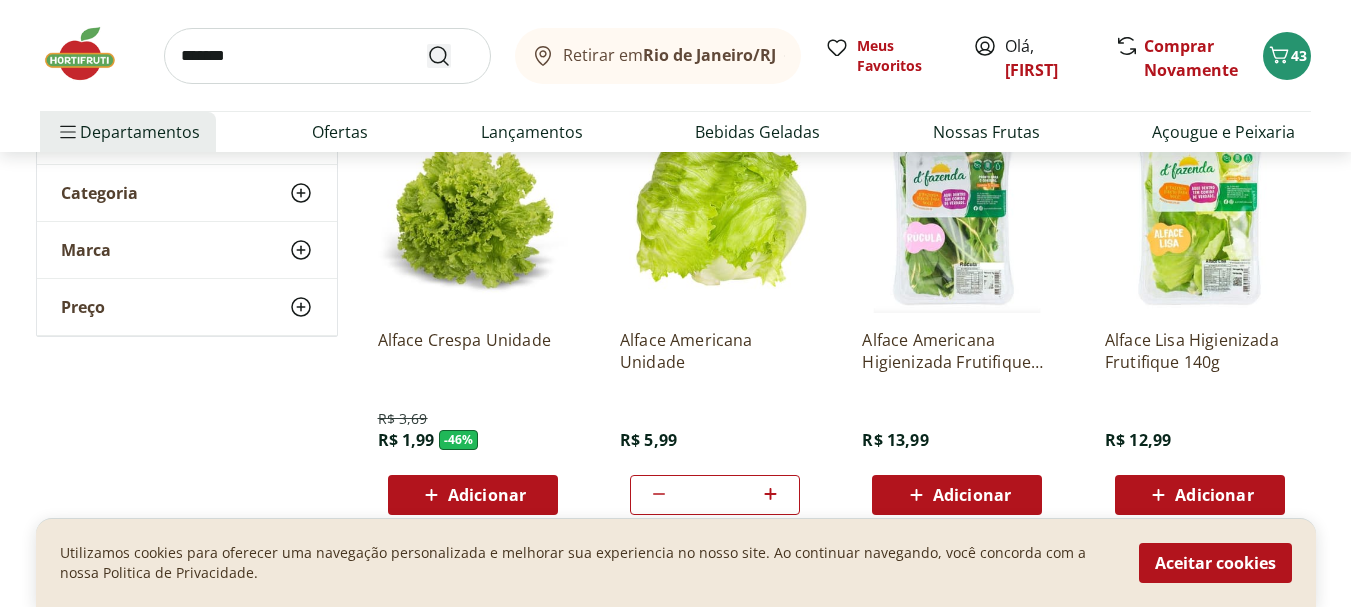 scroll, scrollTop: 0, scrollLeft: 0, axis: both 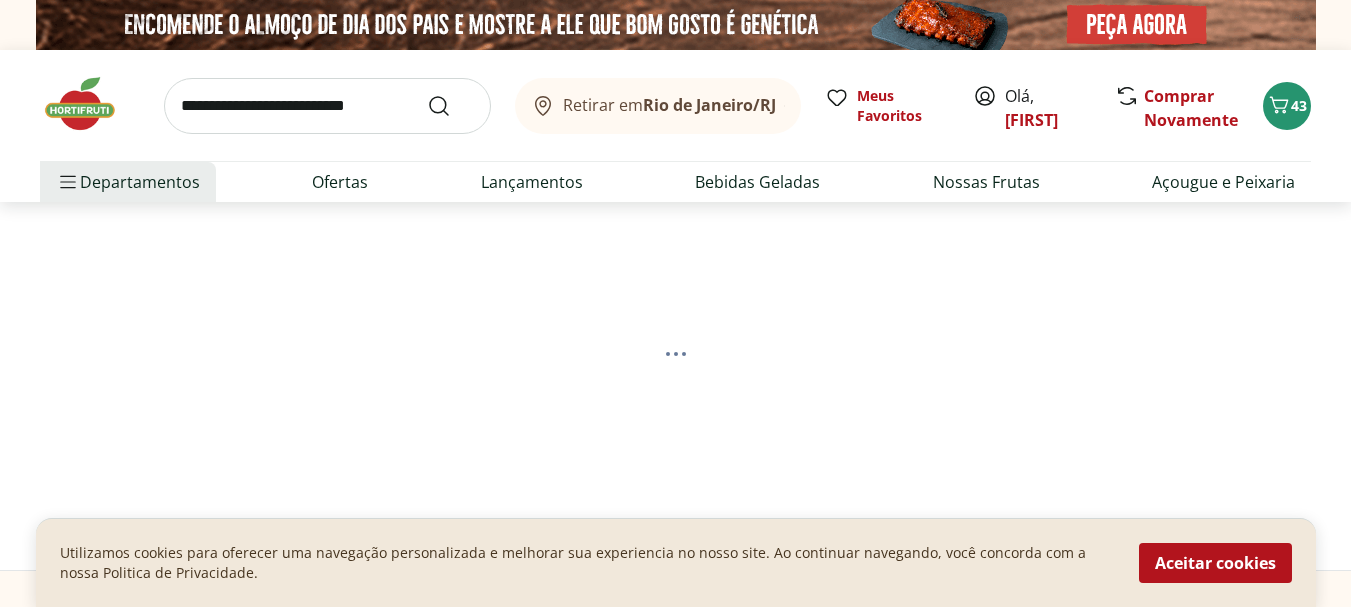 select on "**********" 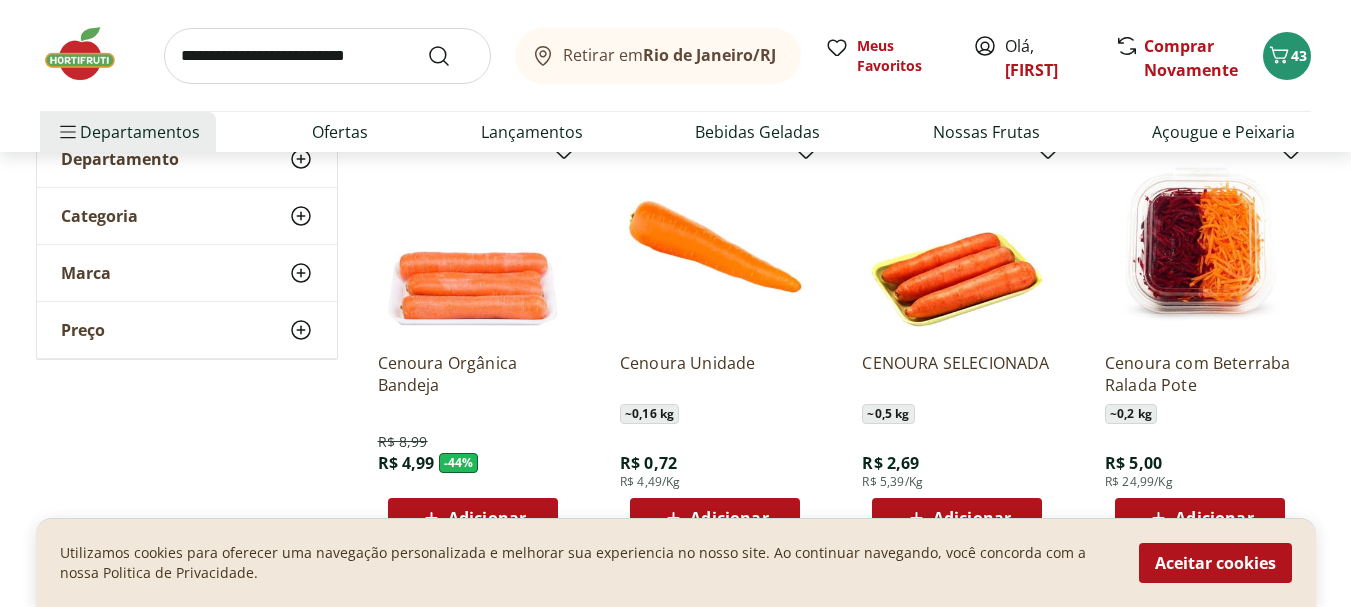 scroll, scrollTop: 300, scrollLeft: 0, axis: vertical 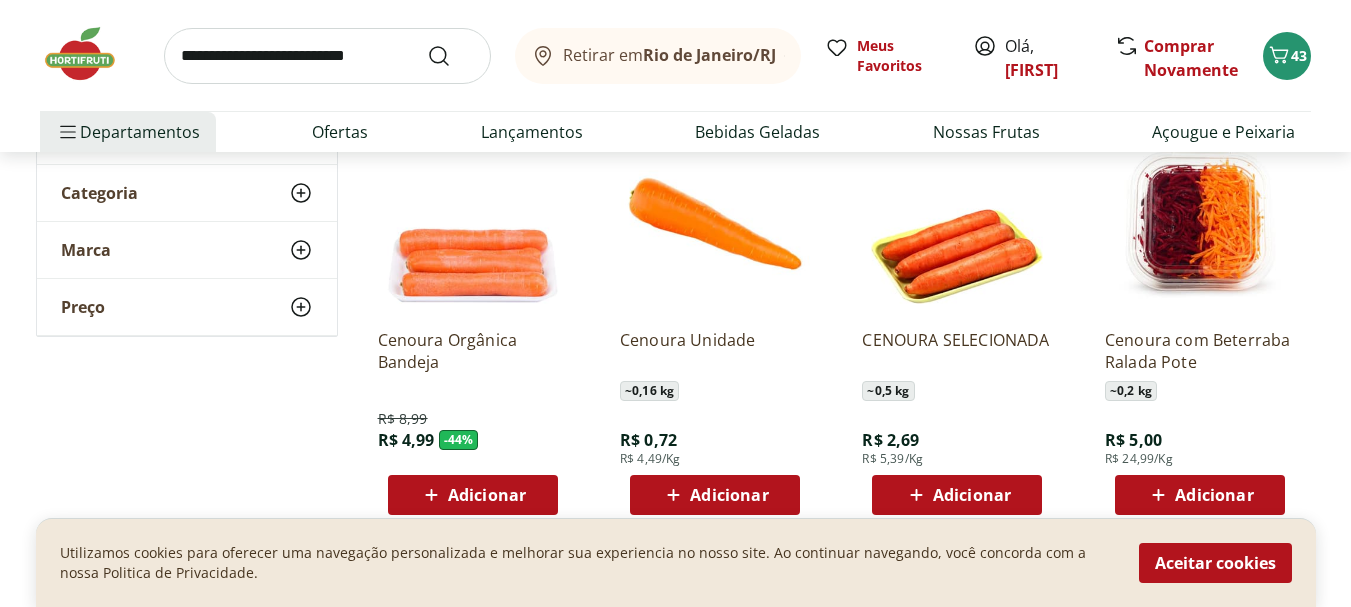 click on "Adicionar" at bounding box center [972, 495] 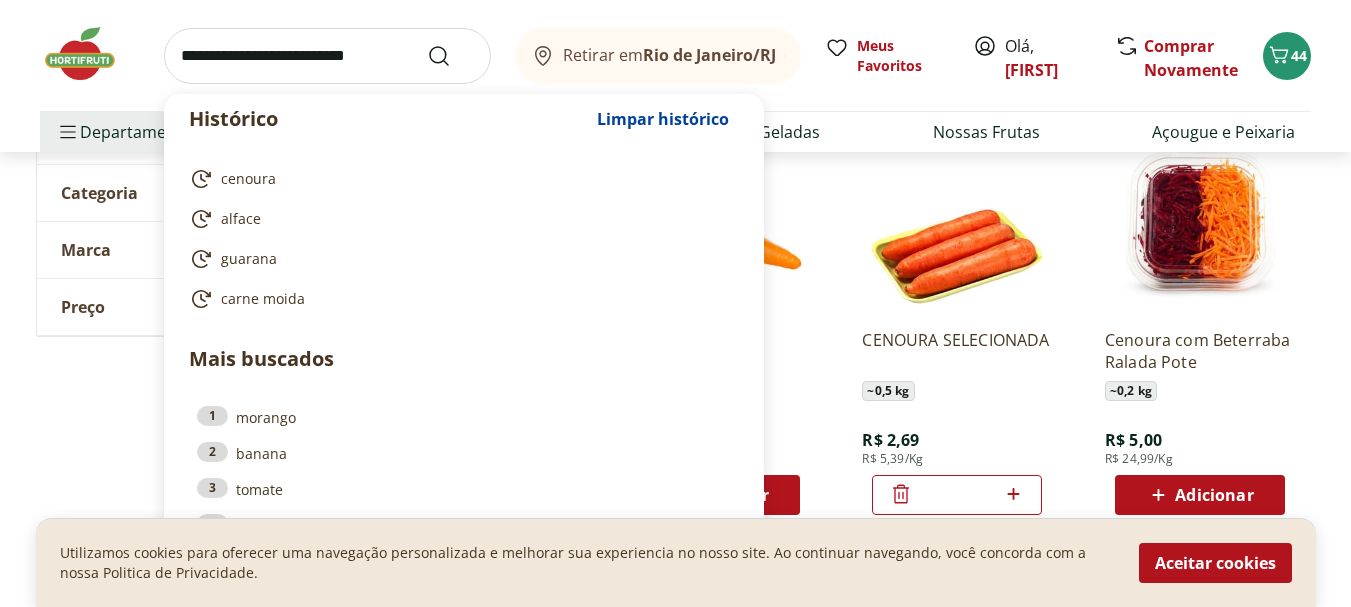 click at bounding box center (327, 56) 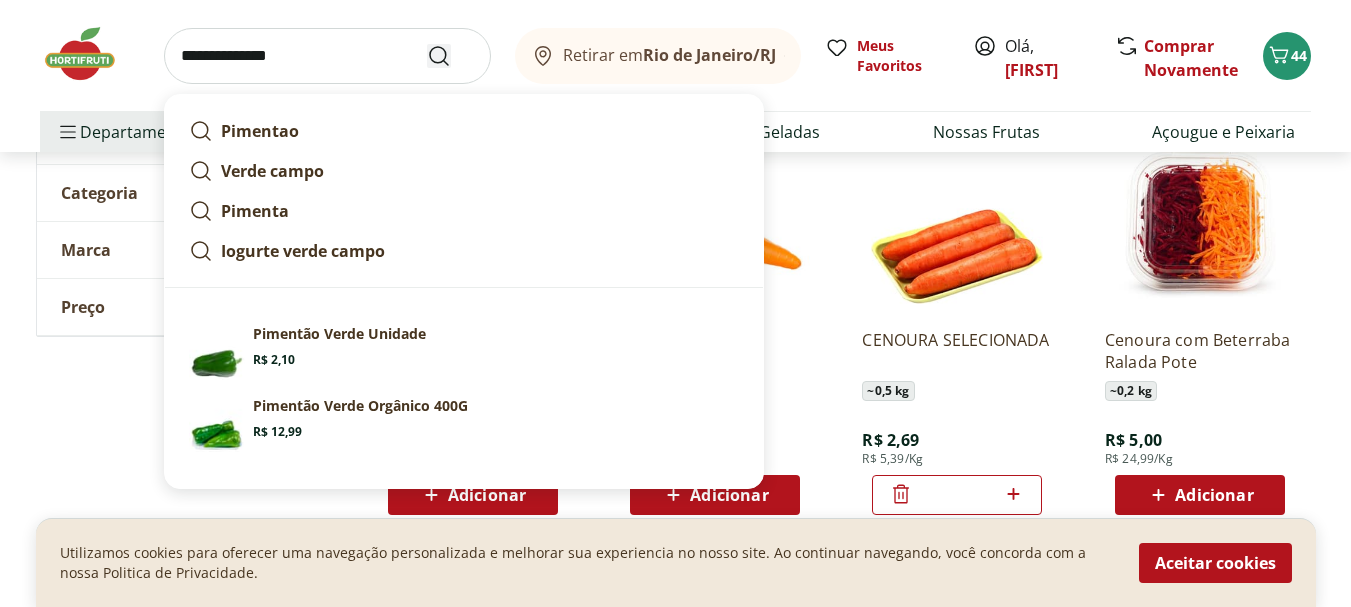 type on "**********" 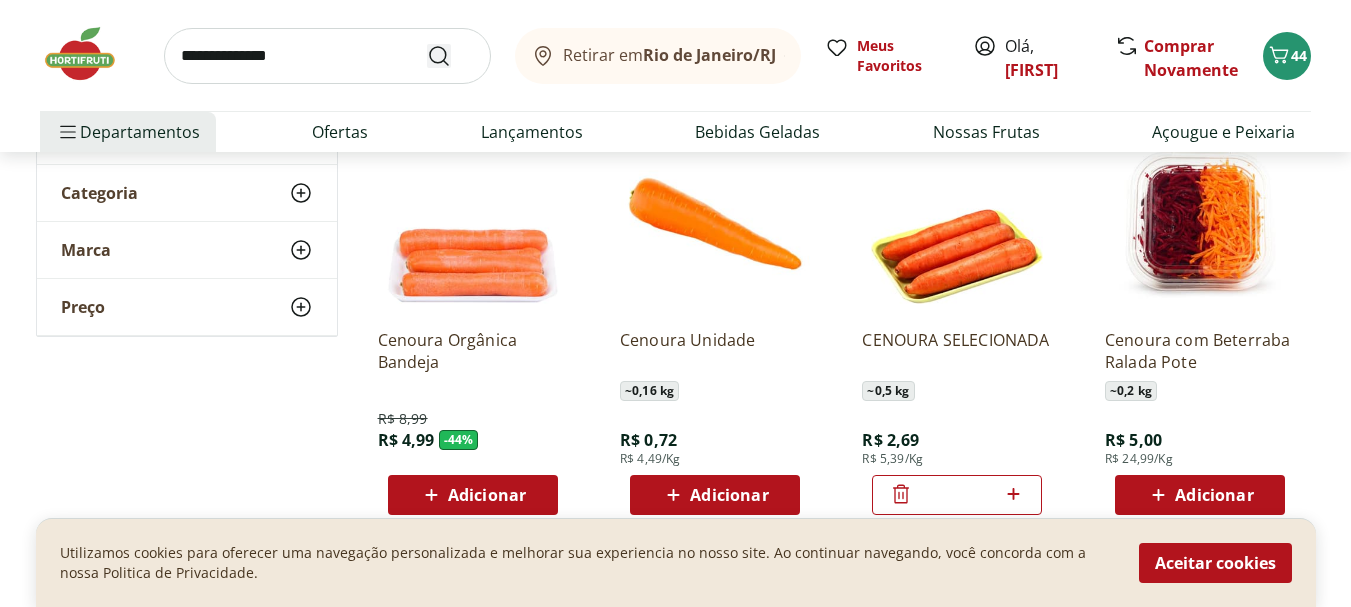 scroll, scrollTop: 0, scrollLeft: 0, axis: both 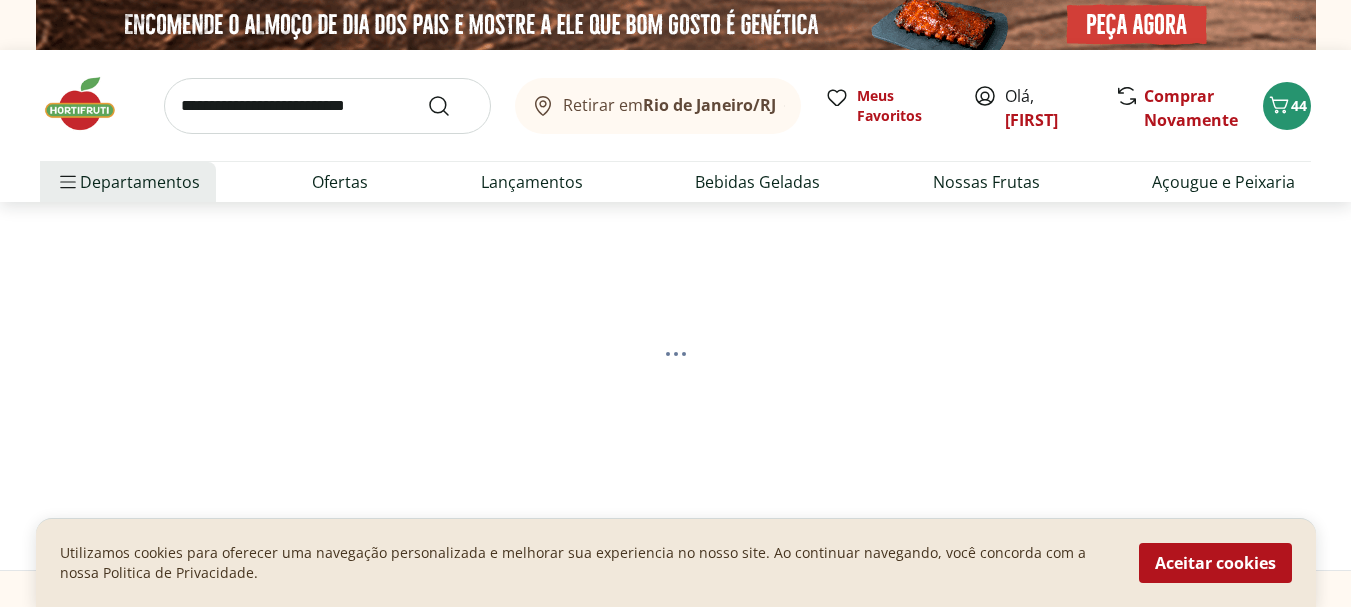 select on "**********" 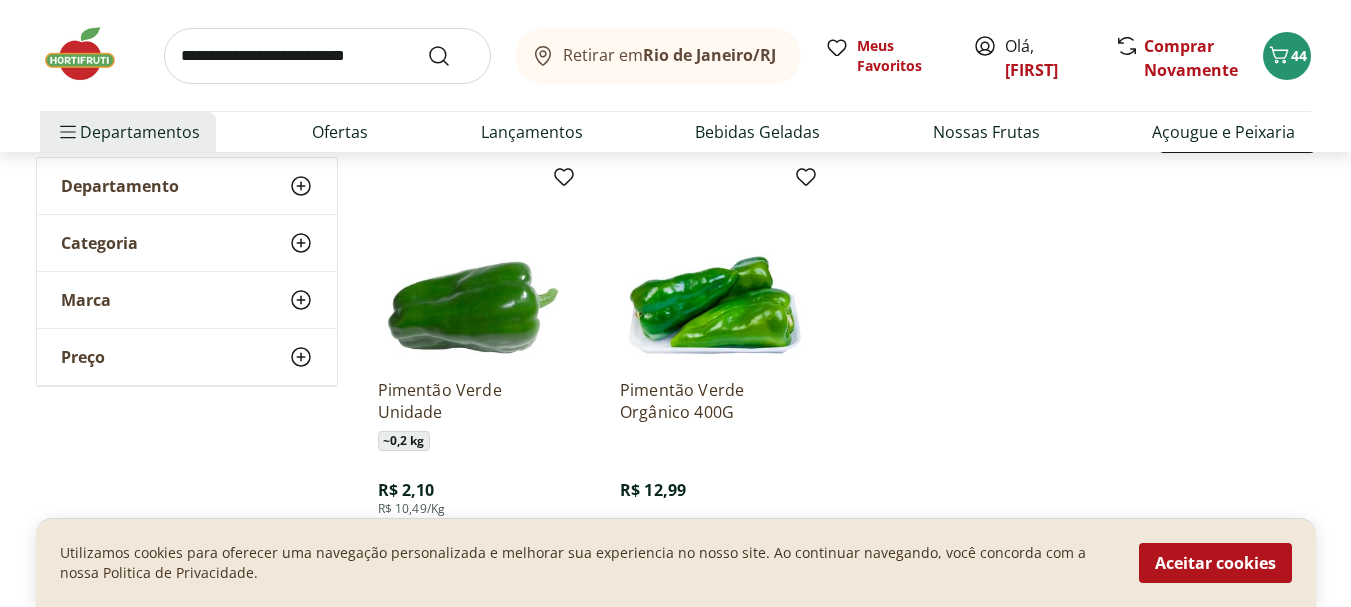 scroll, scrollTop: 300, scrollLeft: 0, axis: vertical 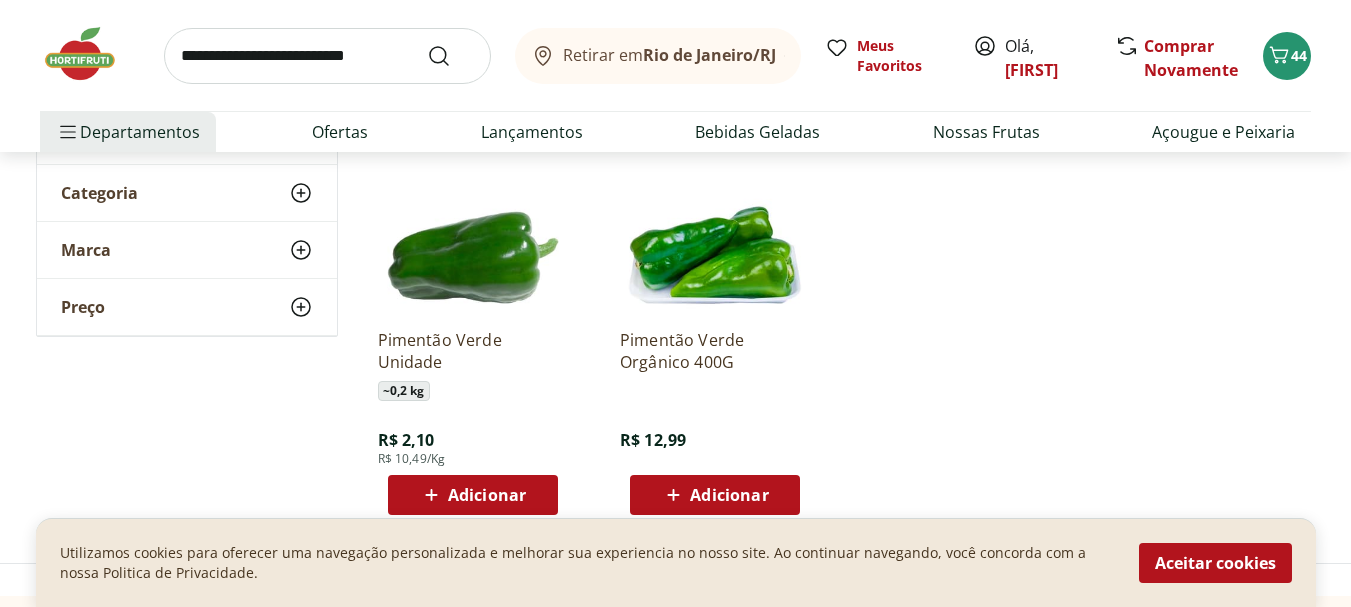 click on "Adicionar" at bounding box center (487, 495) 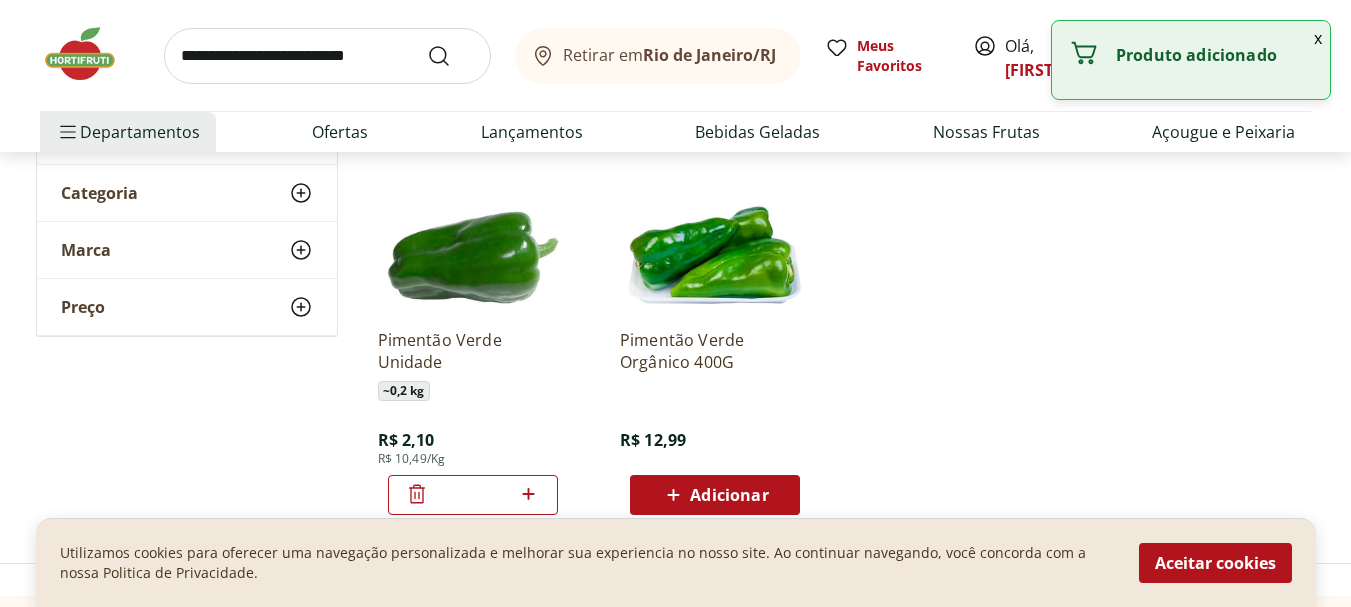 click 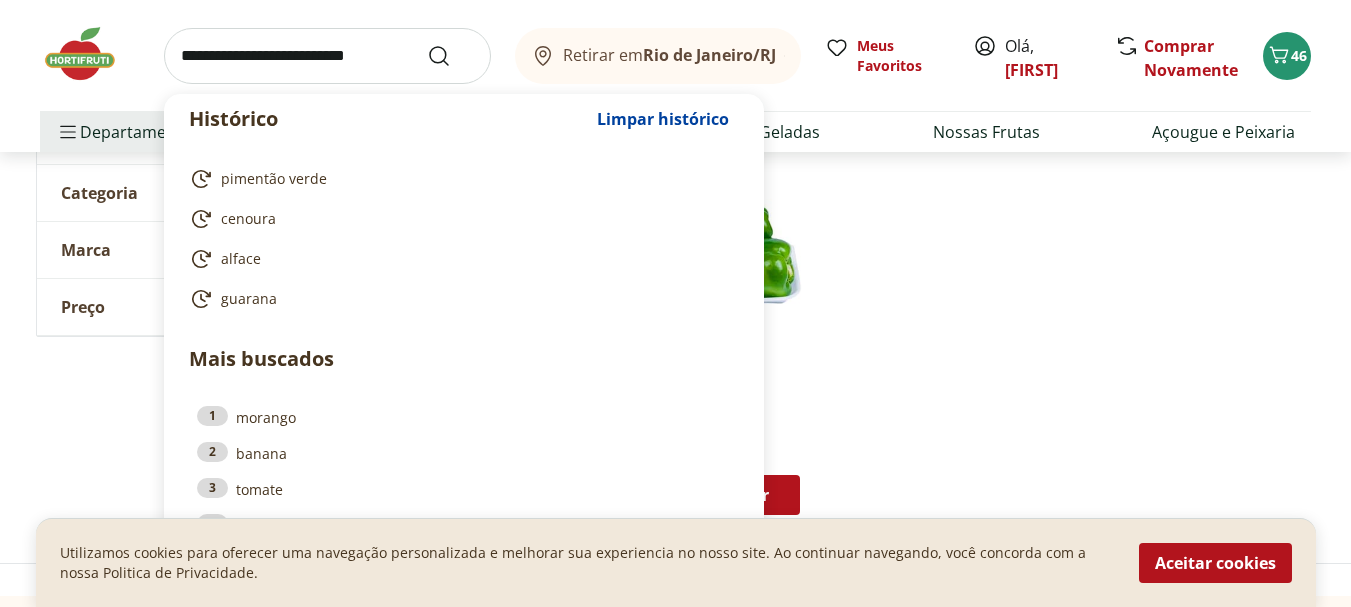 click at bounding box center [327, 56] 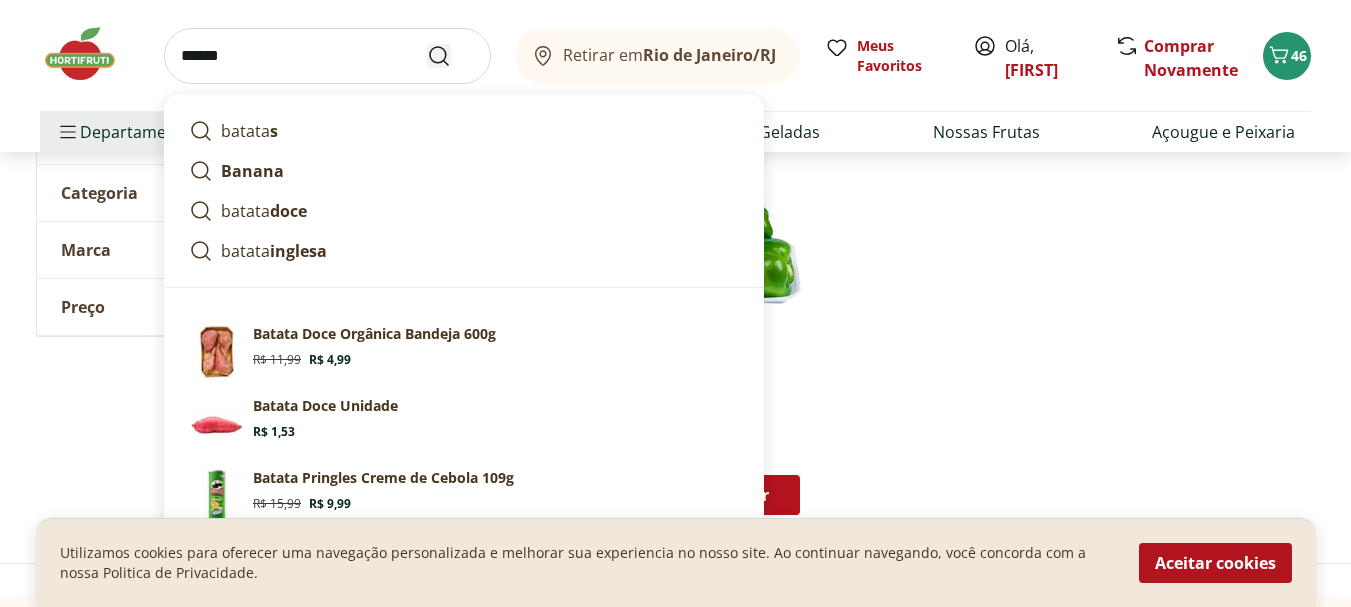 type on "******" 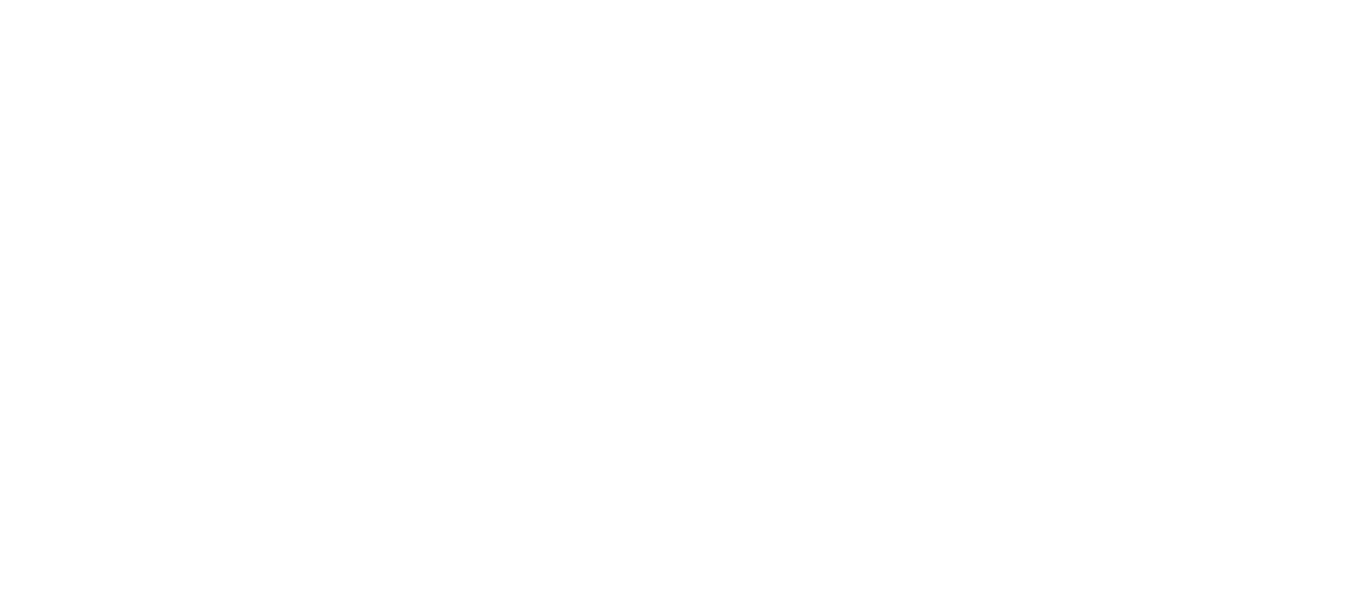 scroll, scrollTop: 0, scrollLeft: 0, axis: both 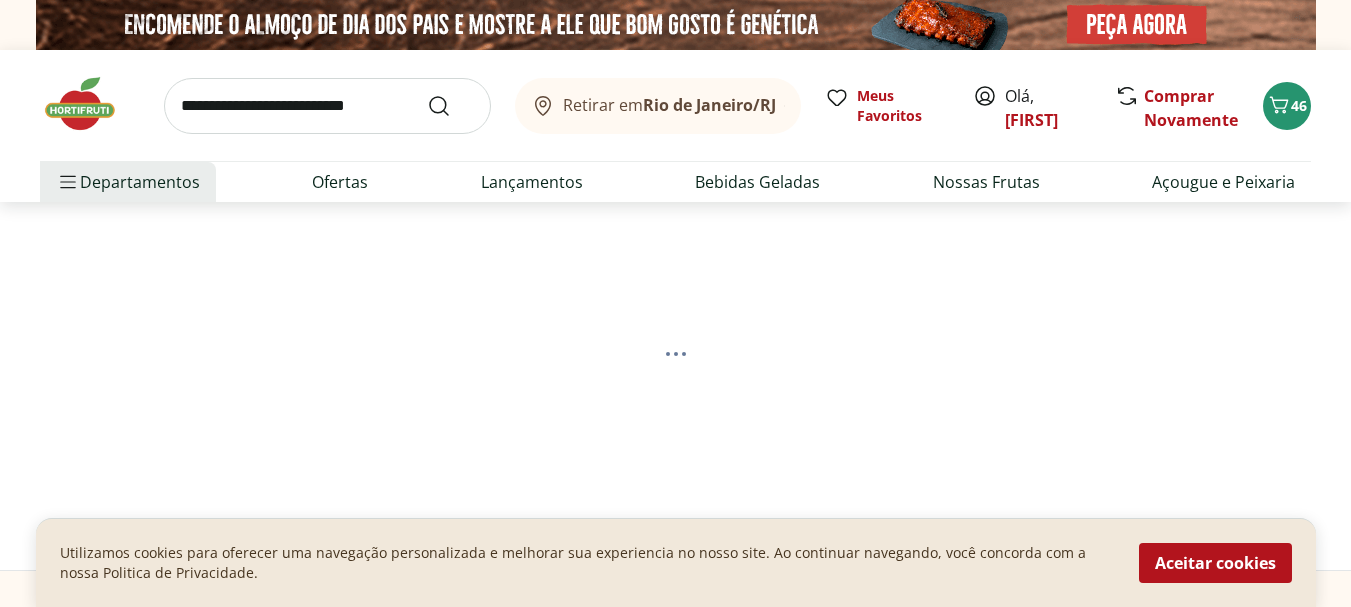 select on "**********" 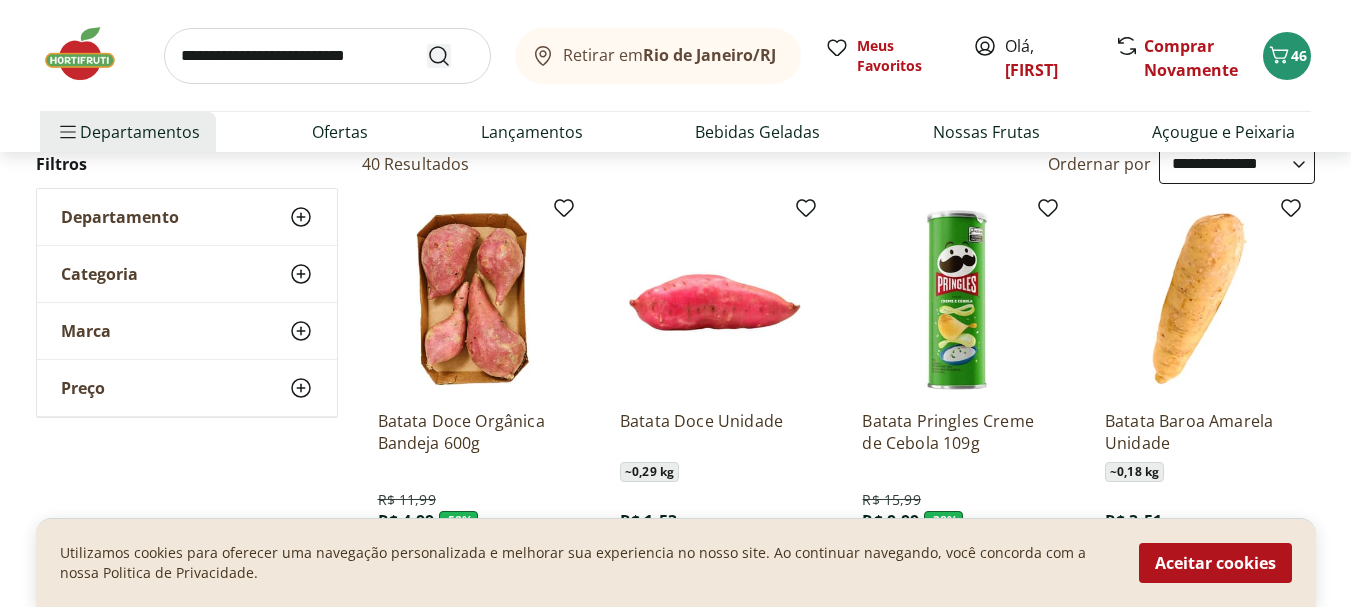 scroll, scrollTop: 300, scrollLeft: 0, axis: vertical 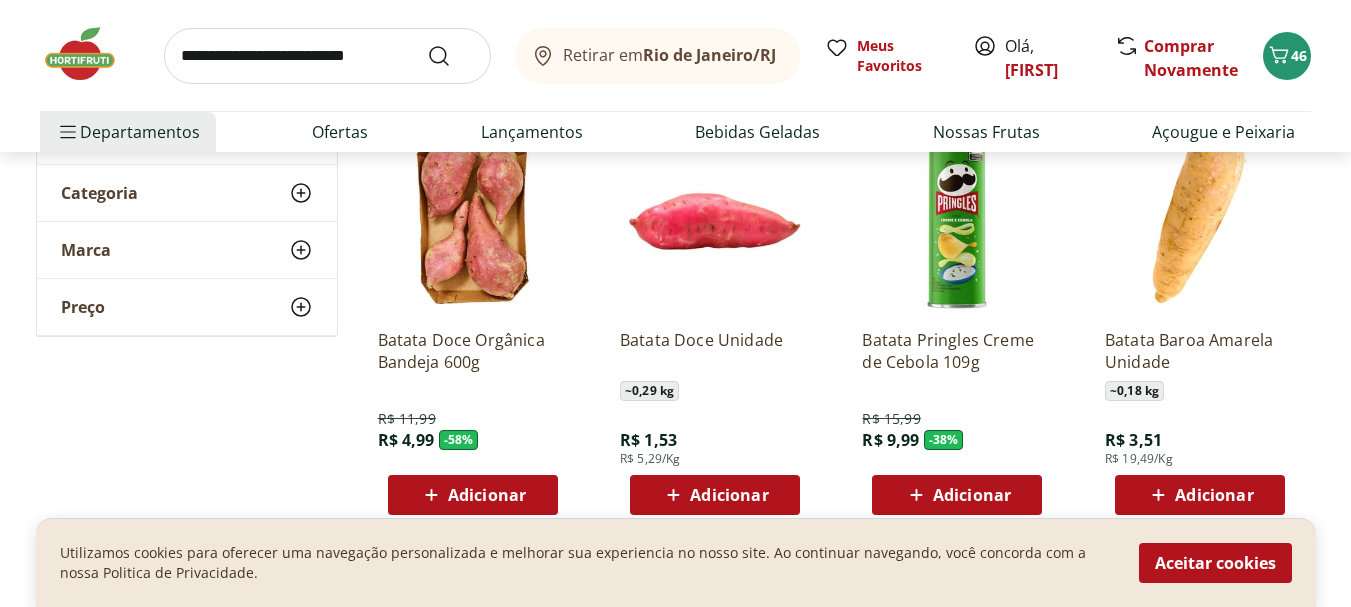 click on "Adicionar" at bounding box center (729, 495) 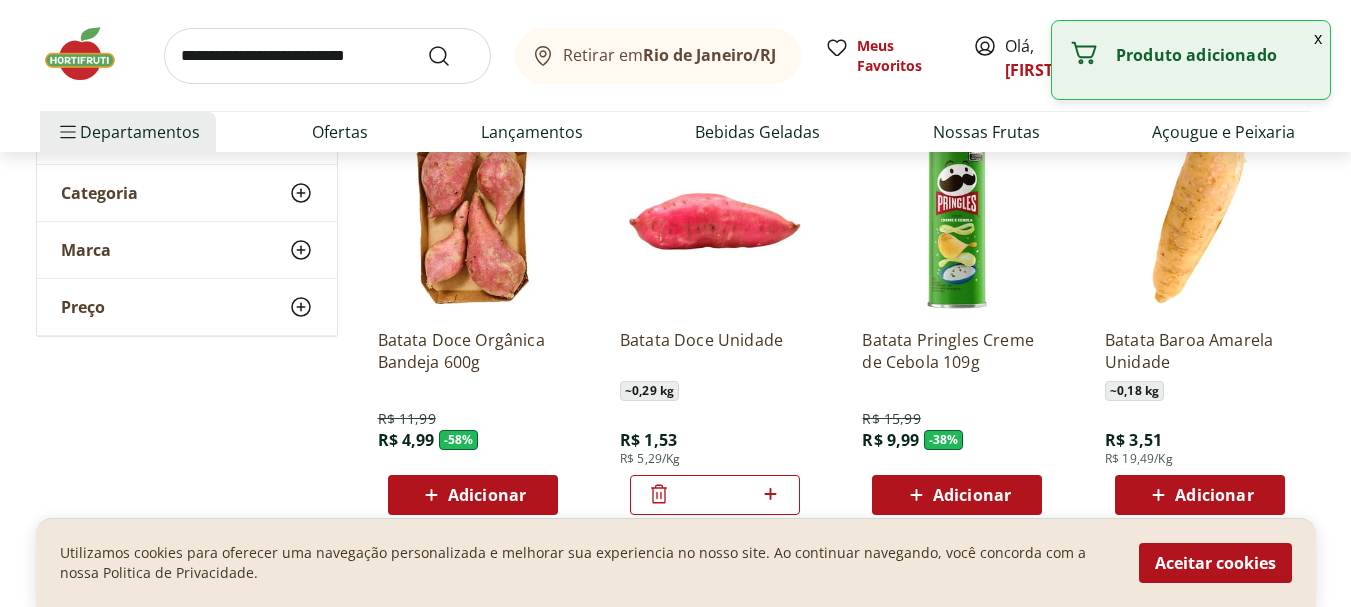 click 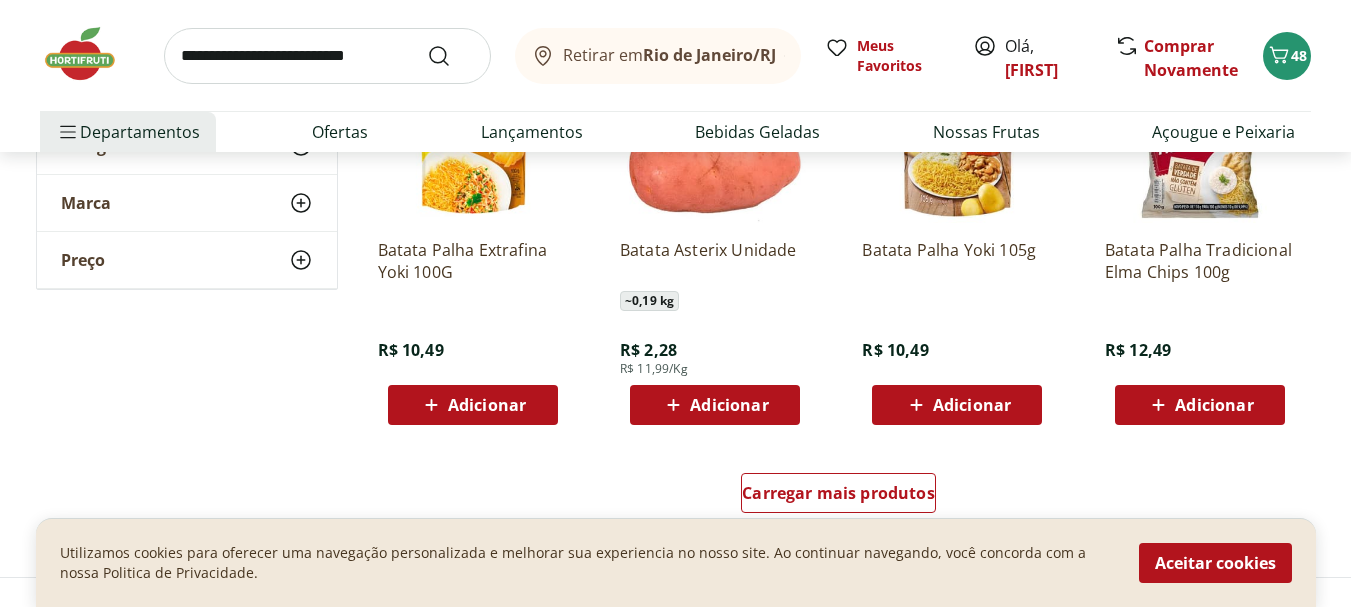 scroll, scrollTop: 1400, scrollLeft: 0, axis: vertical 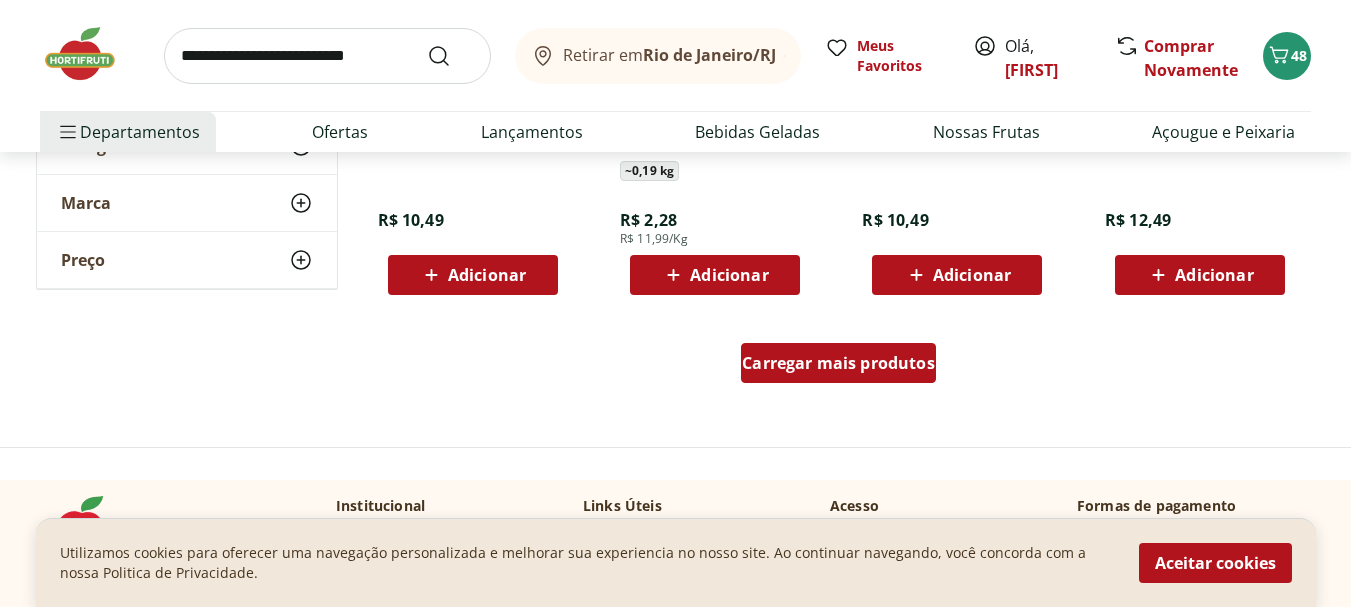 click on "Carregar mais produtos" at bounding box center [838, 363] 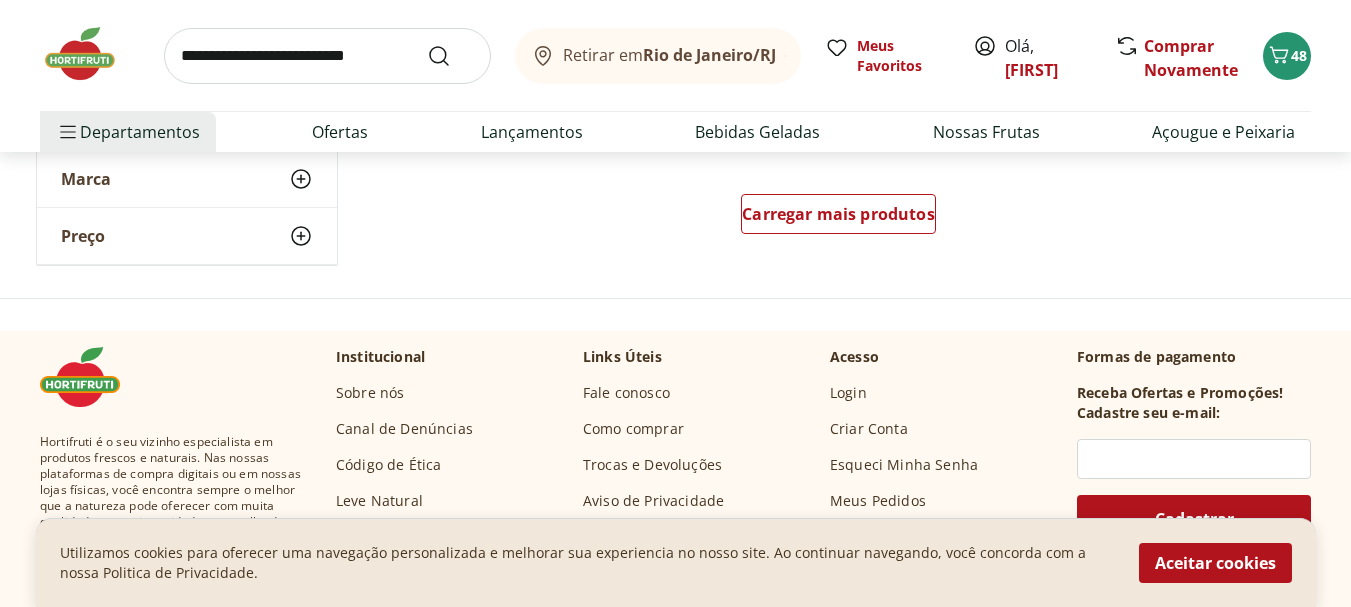 scroll, scrollTop: 2900, scrollLeft: 0, axis: vertical 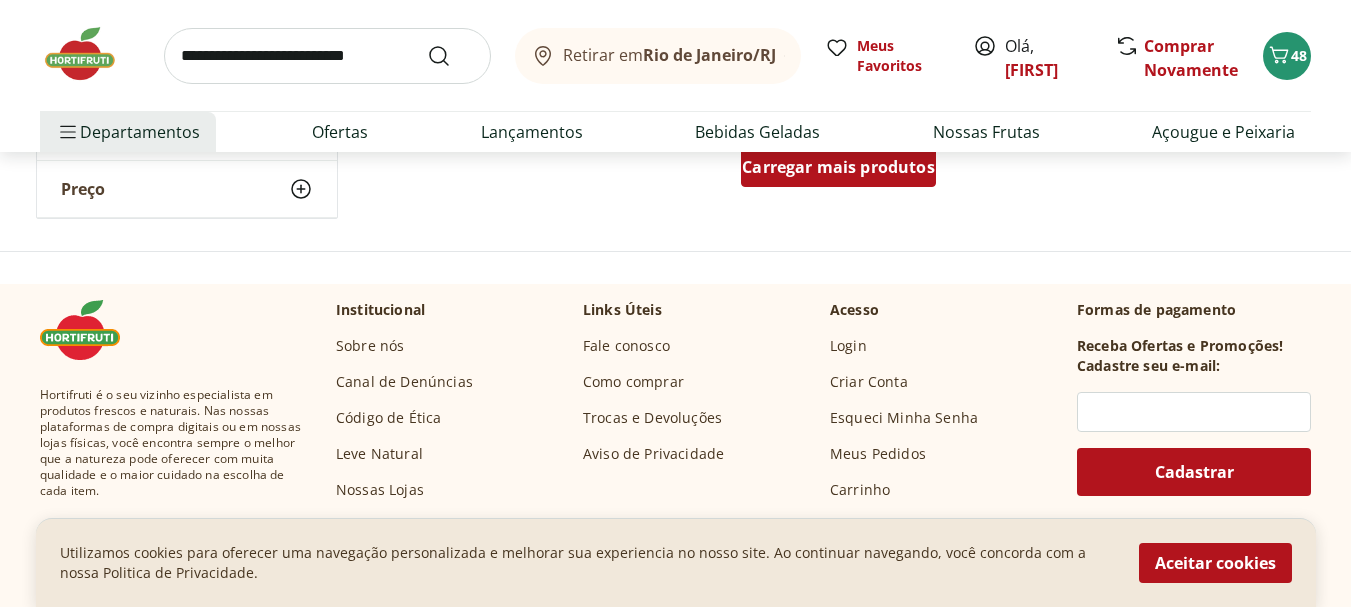click on "Carregar mais produtos" at bounding box center [838, 167] 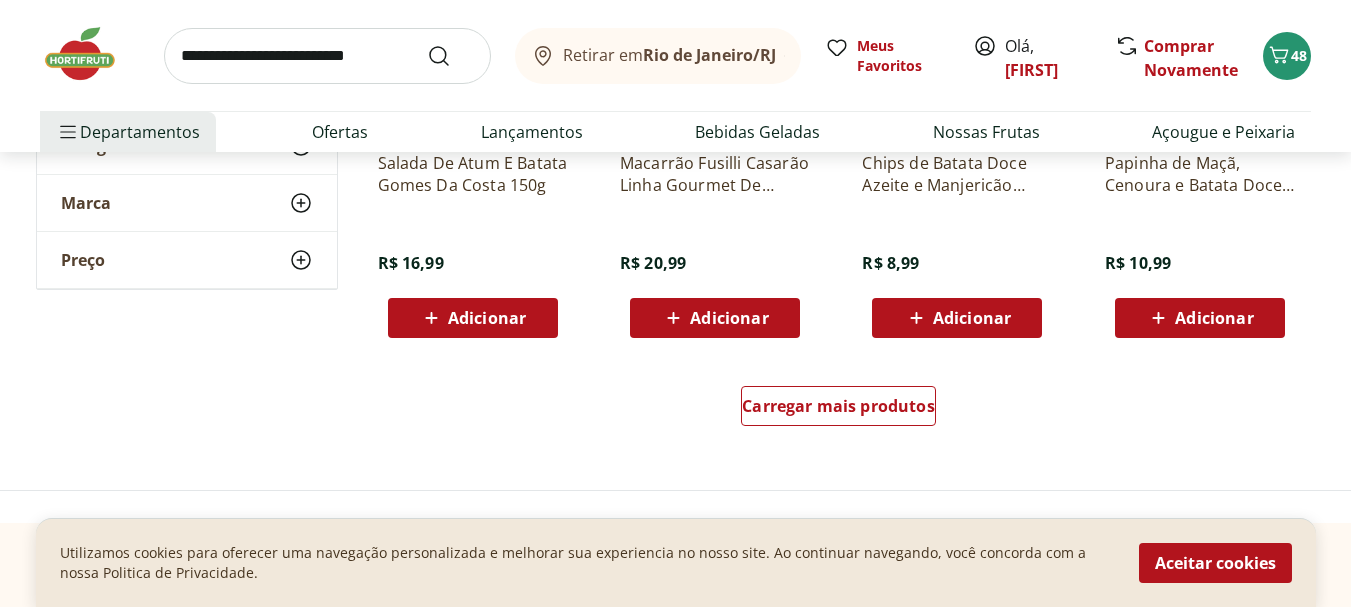 scroll, scrollTop: 4000, scrollLeft: 0, axis: vertical 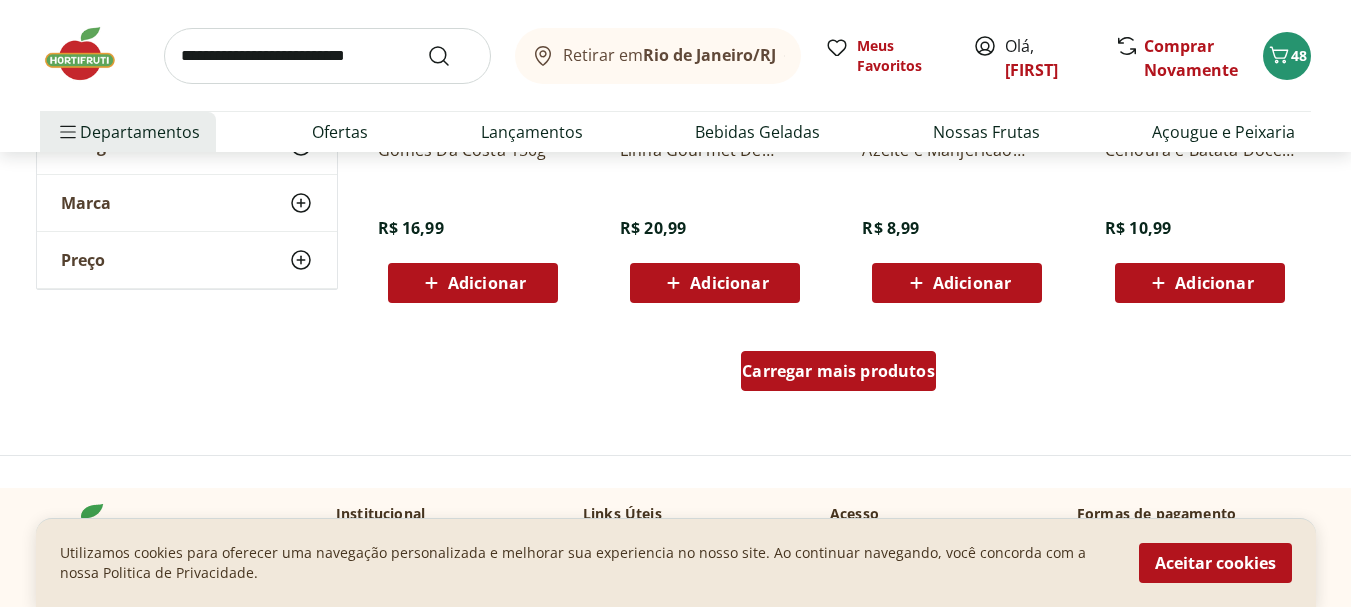 click on "Carregar mais produtos" at bounding box center (838, 371) 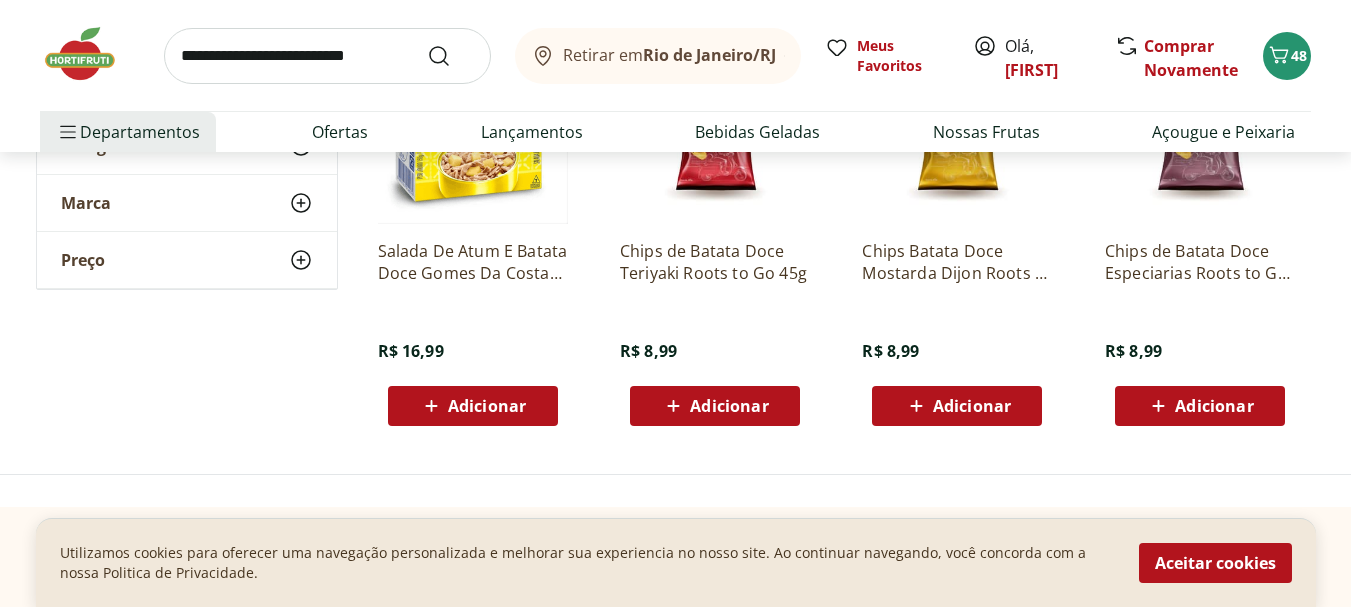 scroll, scrollTop: 4200, scrollLeft: 0, axis: vertical 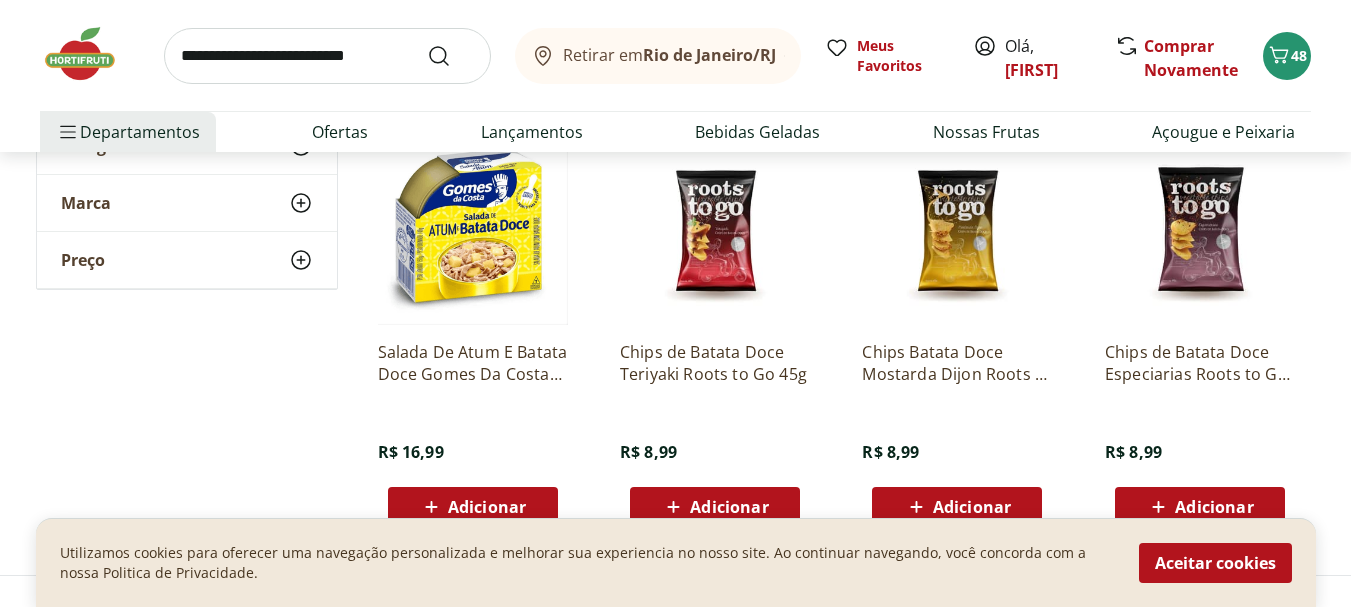 click at bounding box center [327, 56] 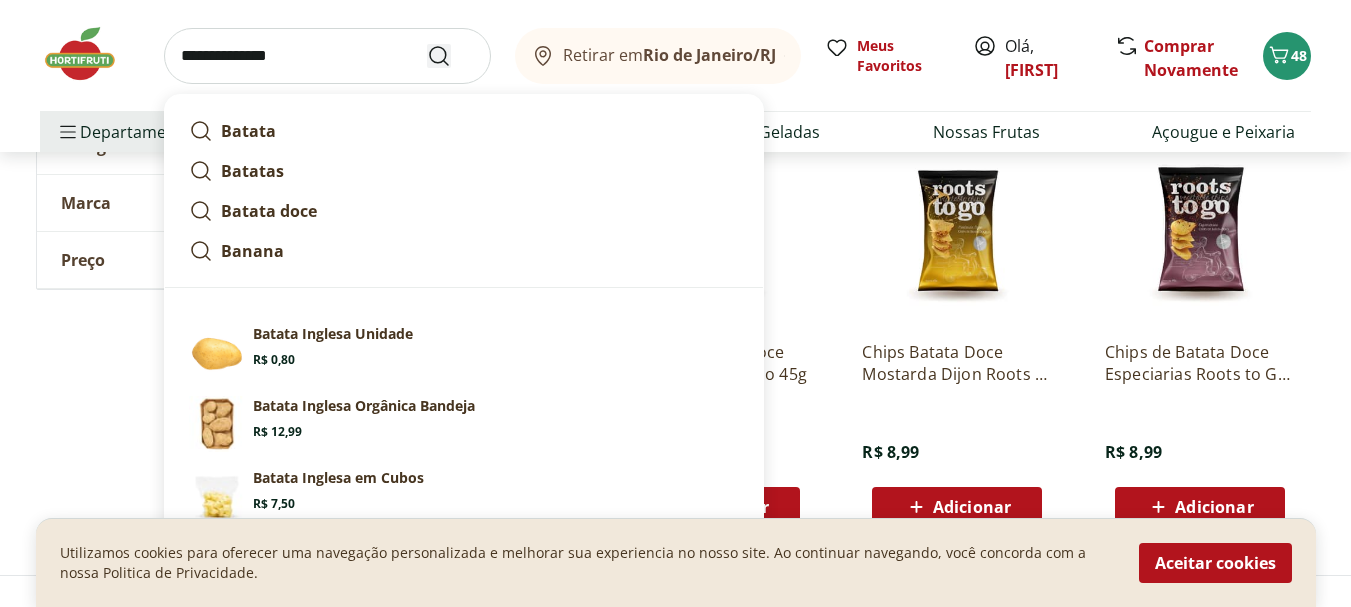 type on "**********" 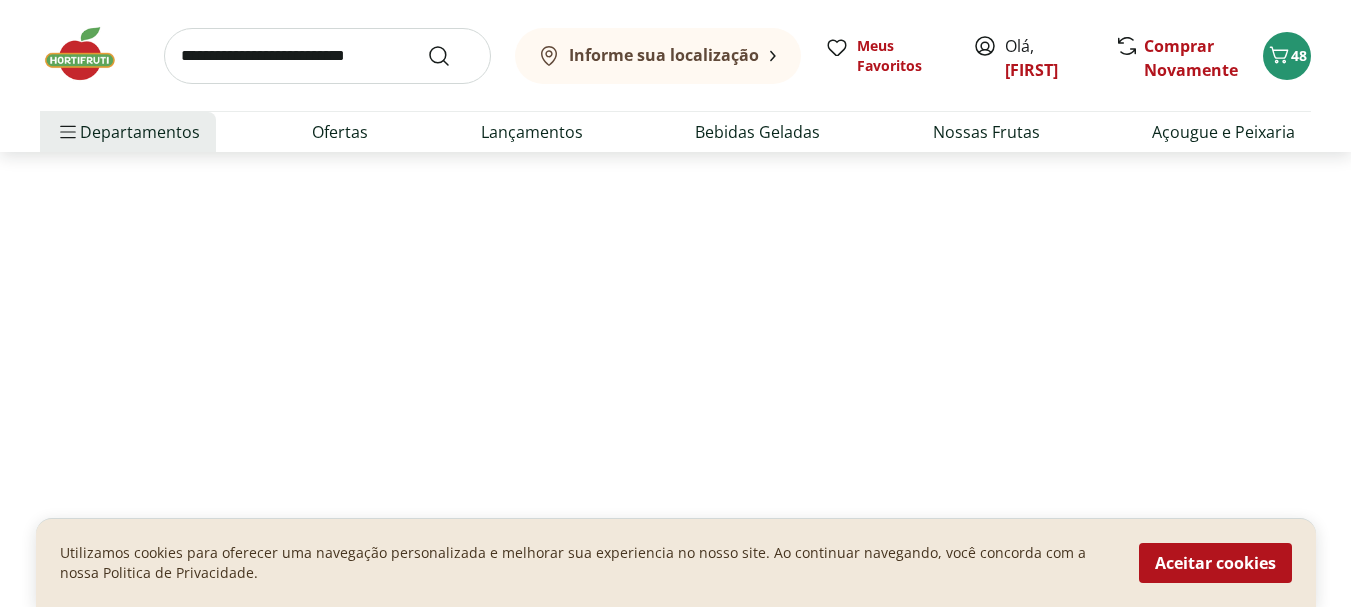scroll, scrollTop: 0, scrollLeft: 0, axis: both 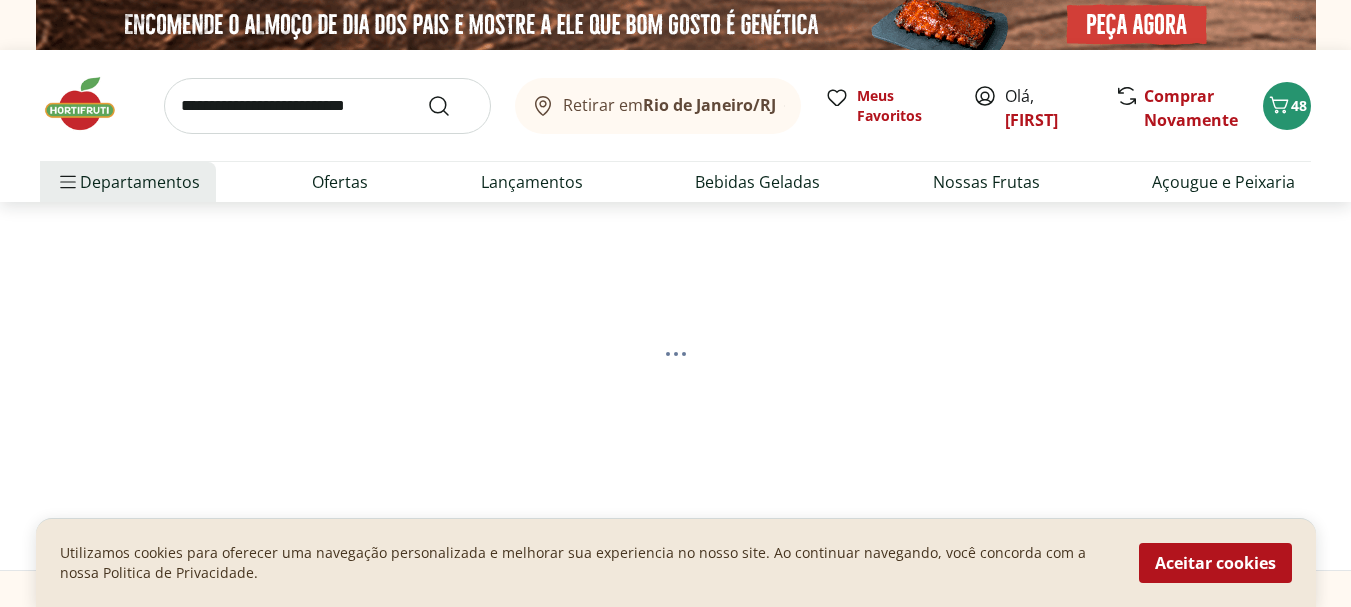 select on "**********" 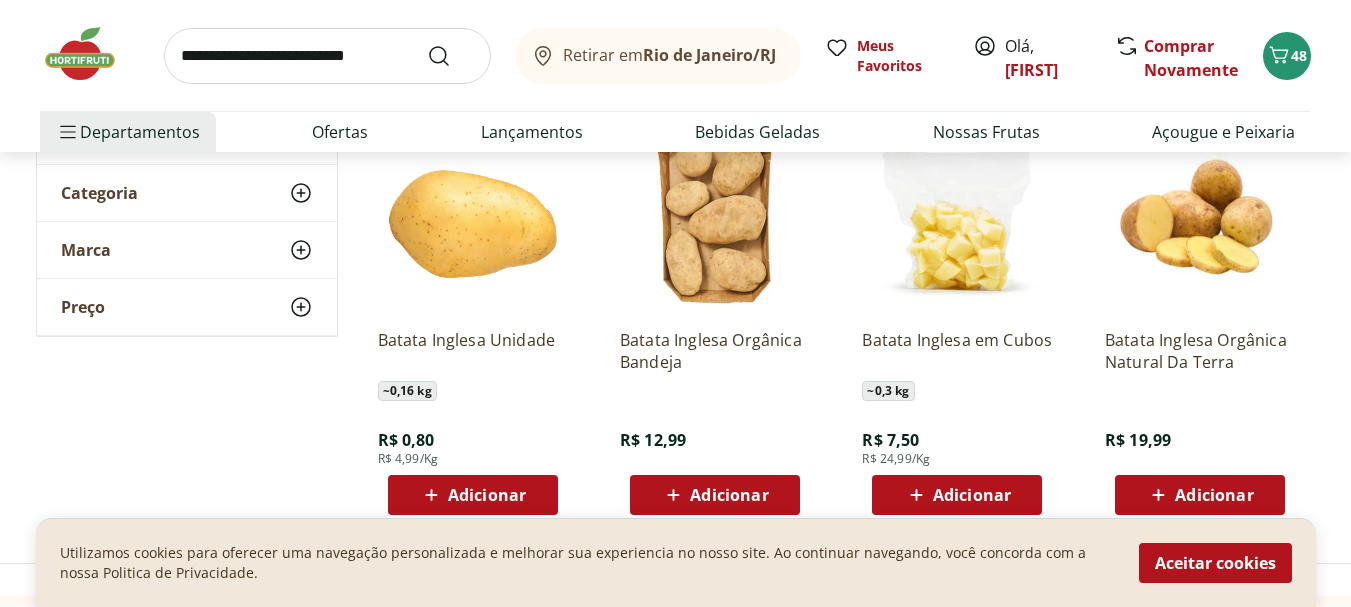 scroll, scrollTop: 400, scrollLeft: 0, axis: vertical 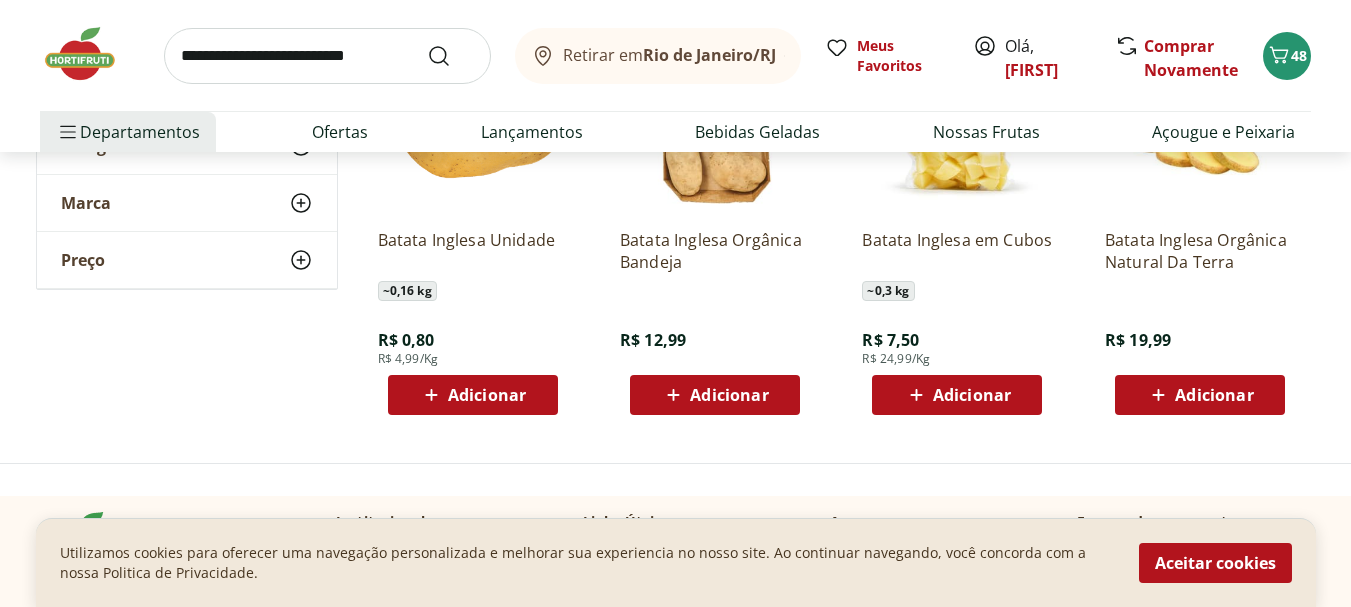 click on "Adicionar" at bounding box center (487, 395) 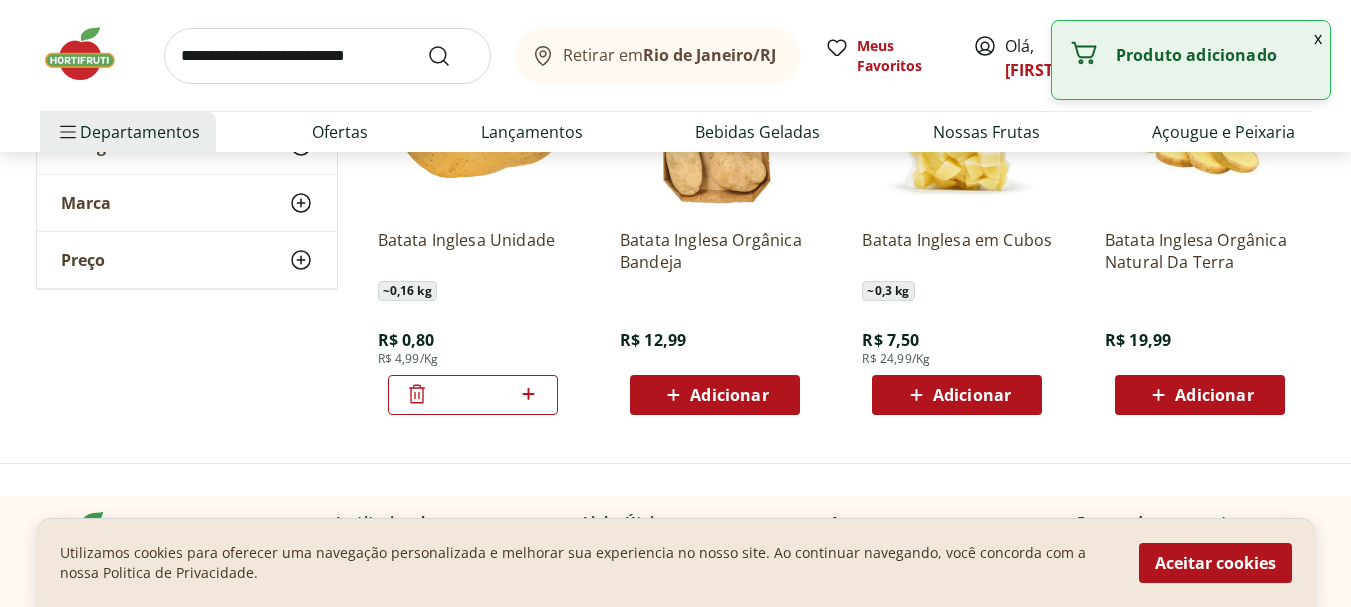 click 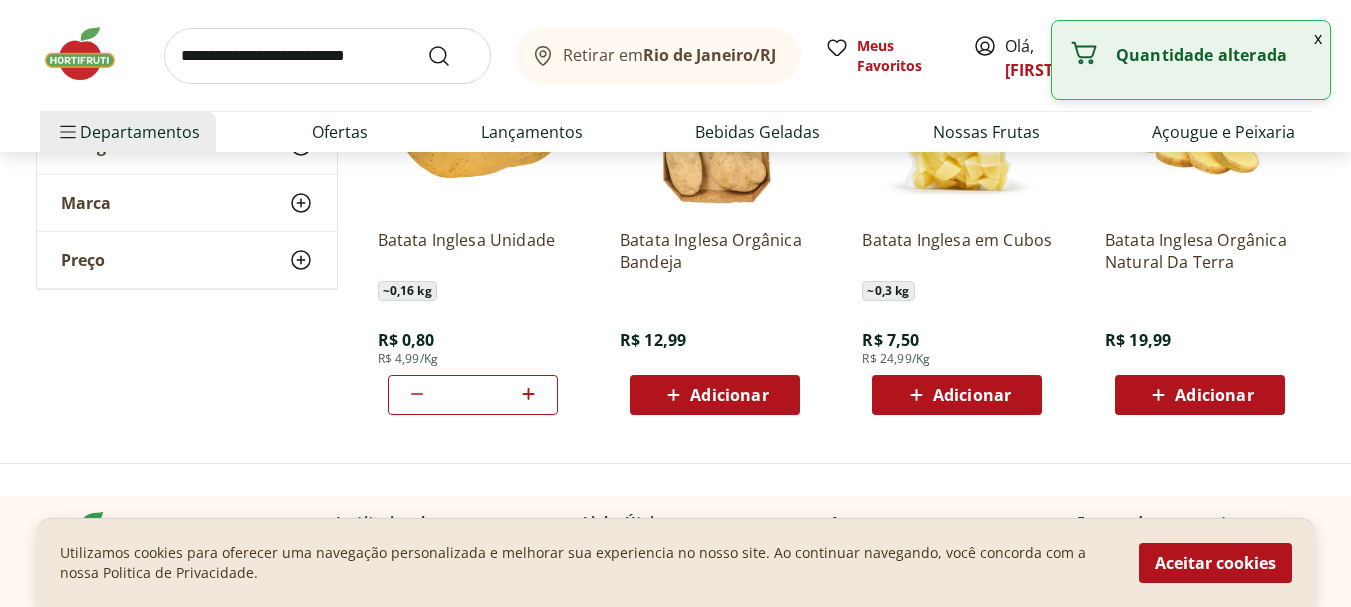 click 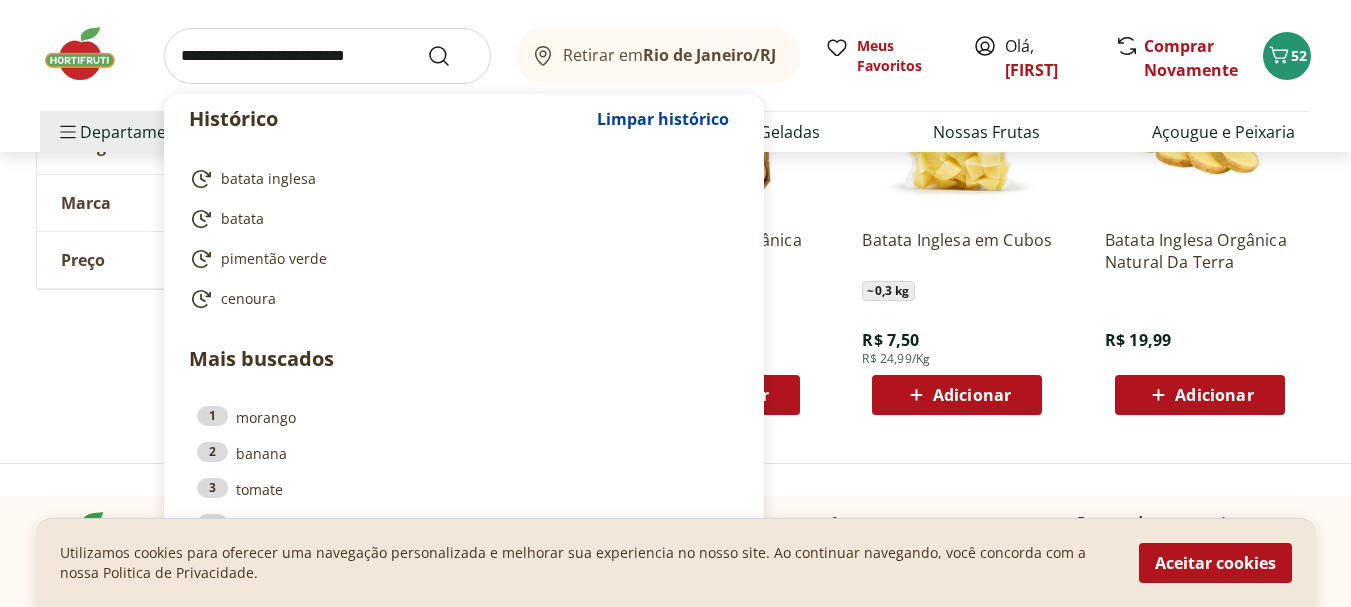 click at bounding box center [327, 56] 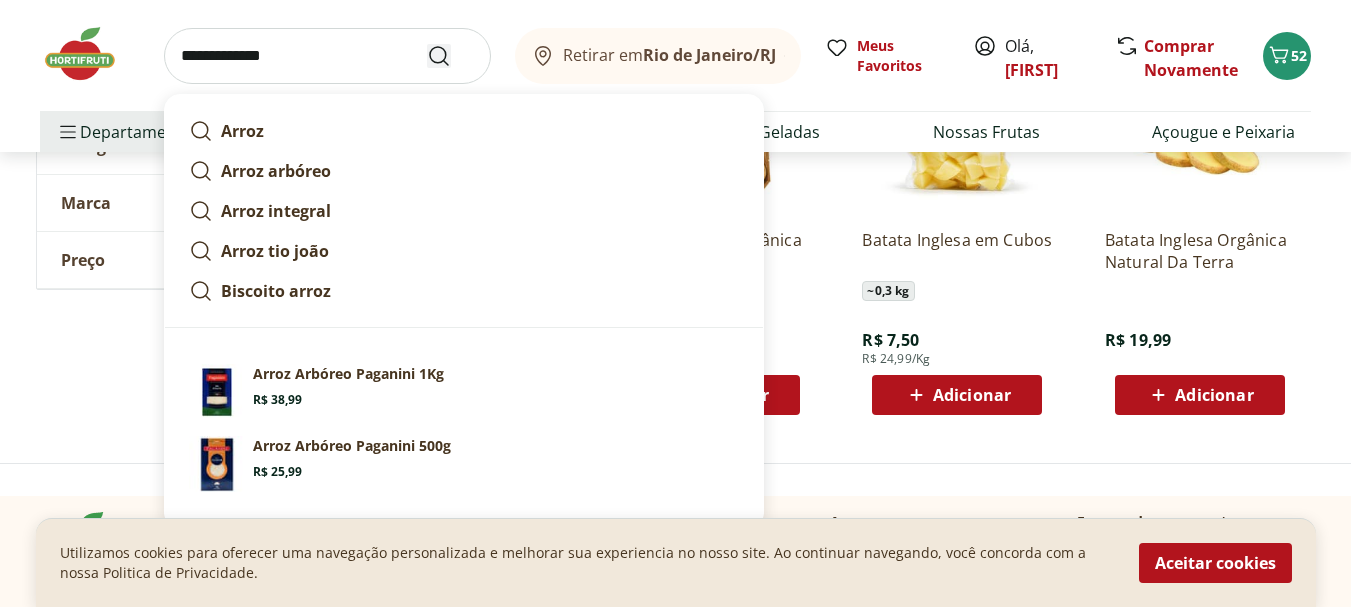 type on "**********" 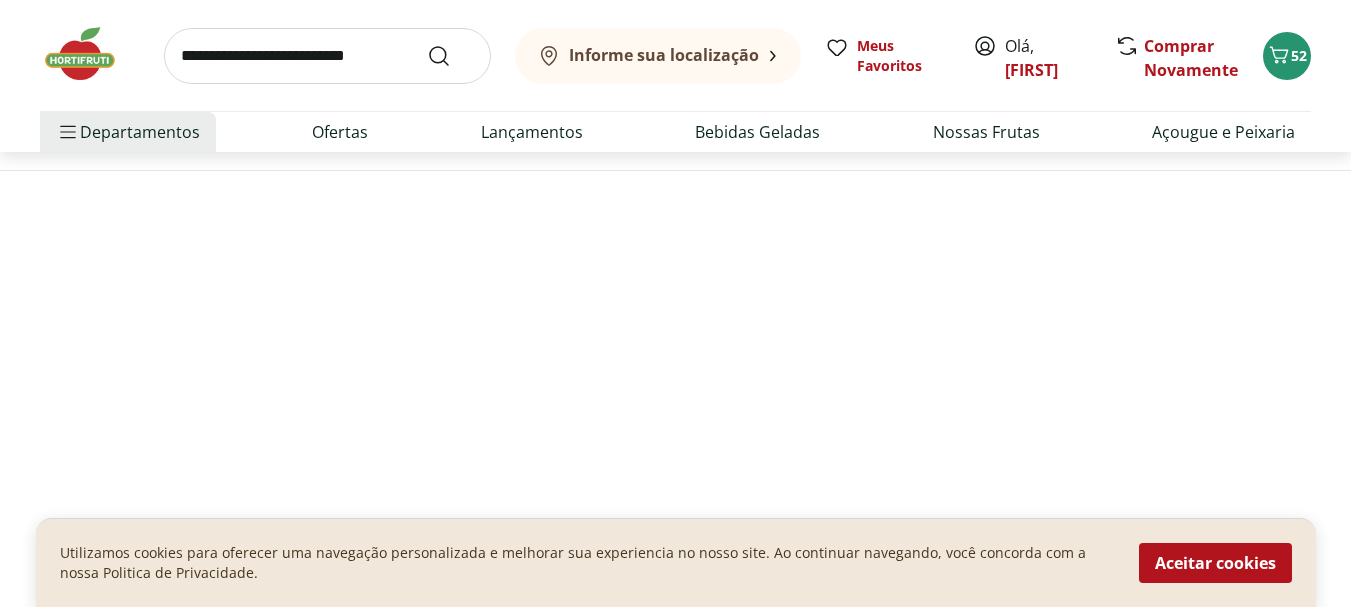 scroll, scrollTop: 0, scrollLeft: 0, axis: both 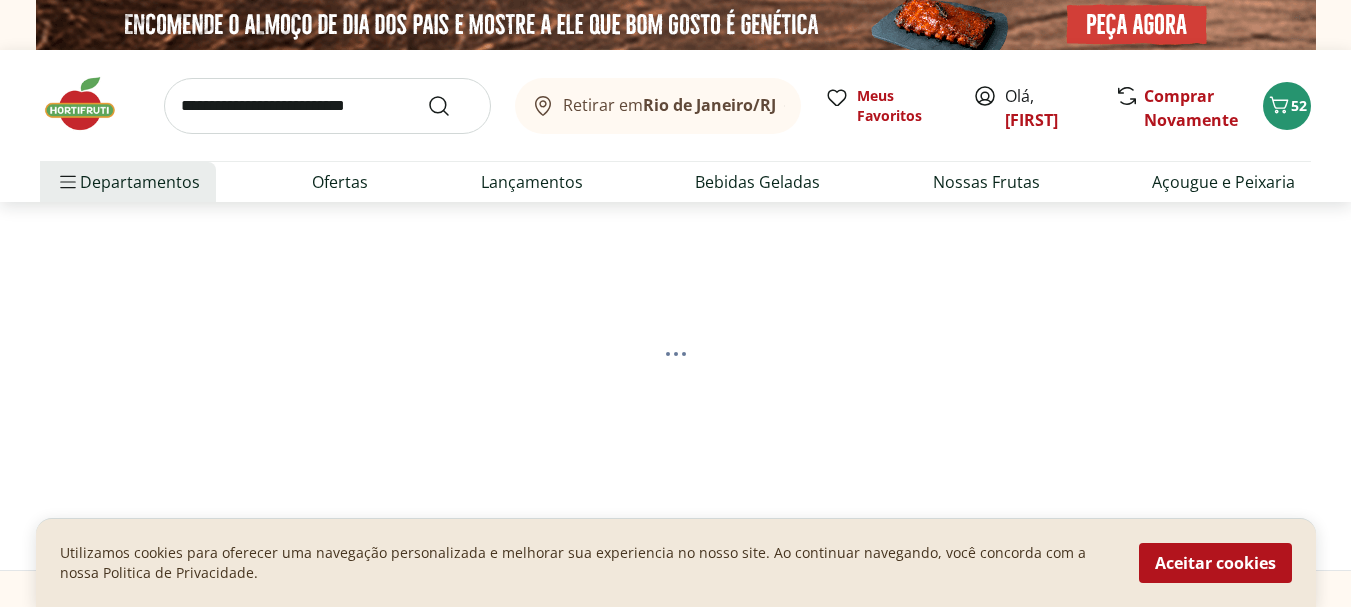 select on "**********" 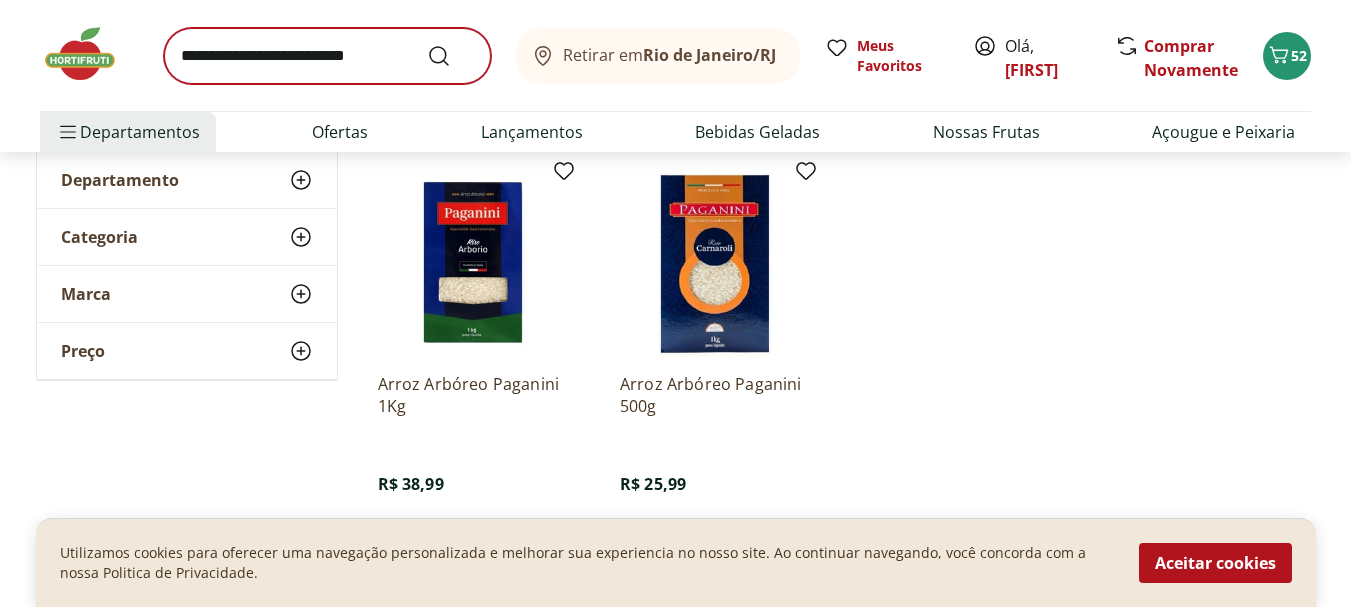 scroll, scrollTop: 300, scrollLeft: 0, axis: vertical 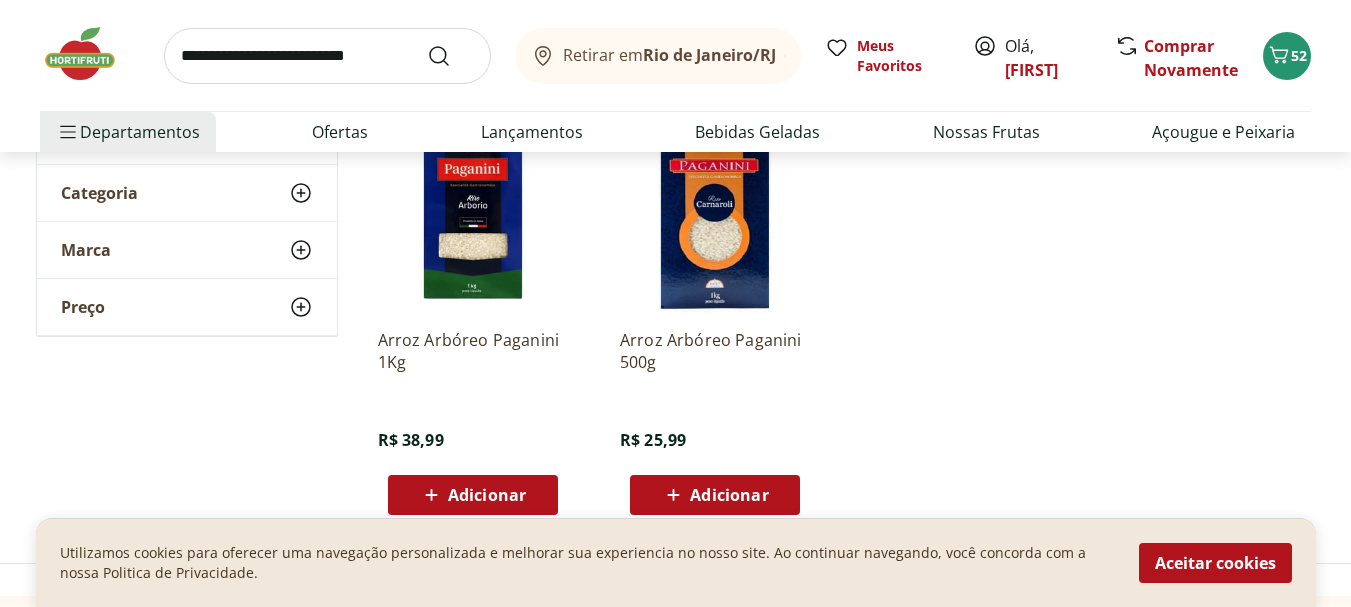 click on "Adicionar" at bounding box center (487, 495) 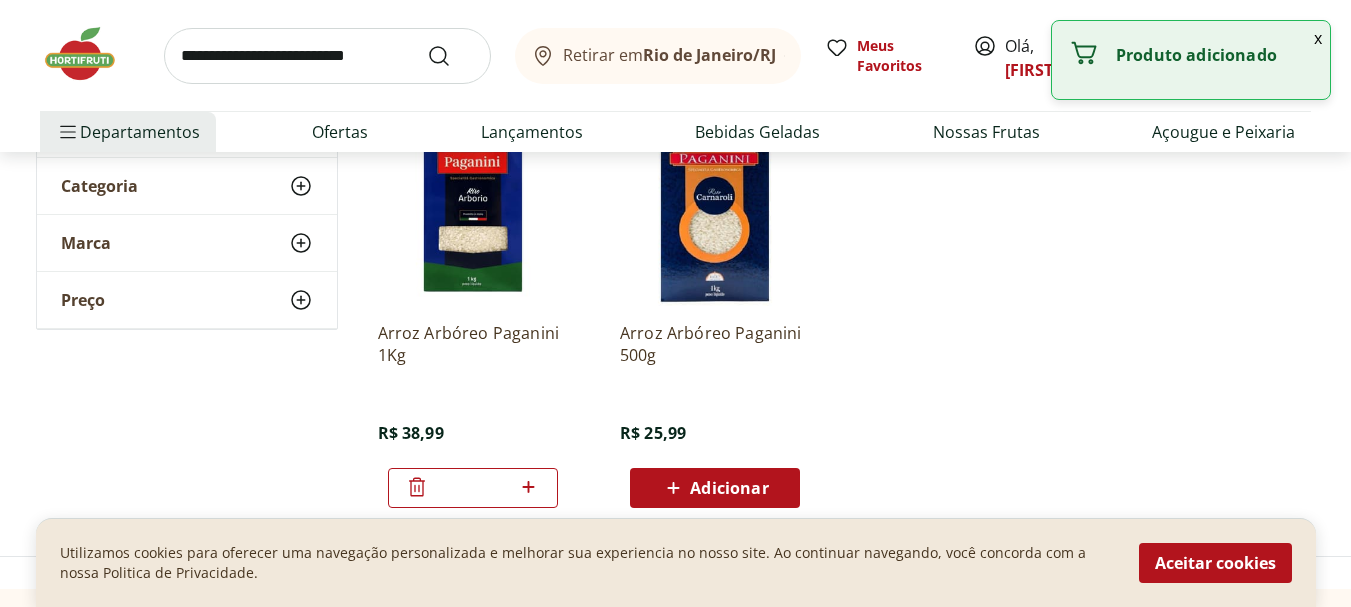 scroll, scrollTop: 300, scrollLeft: 0, axis: vertical 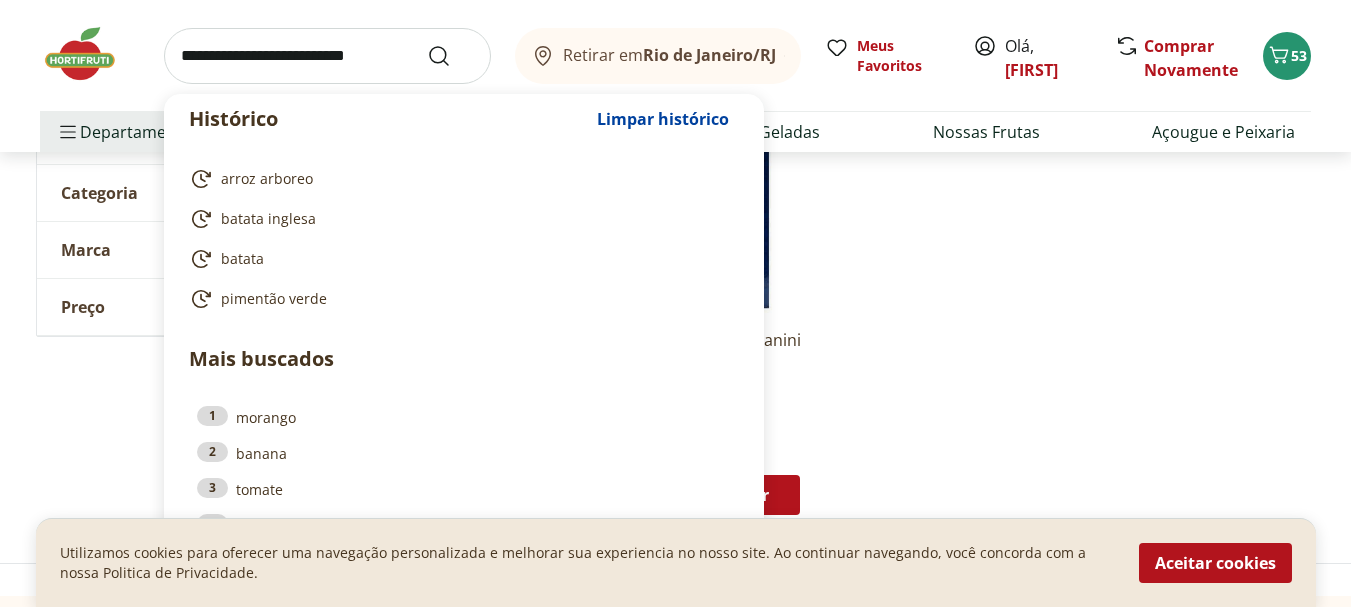 click at bounding box center (327, 56) 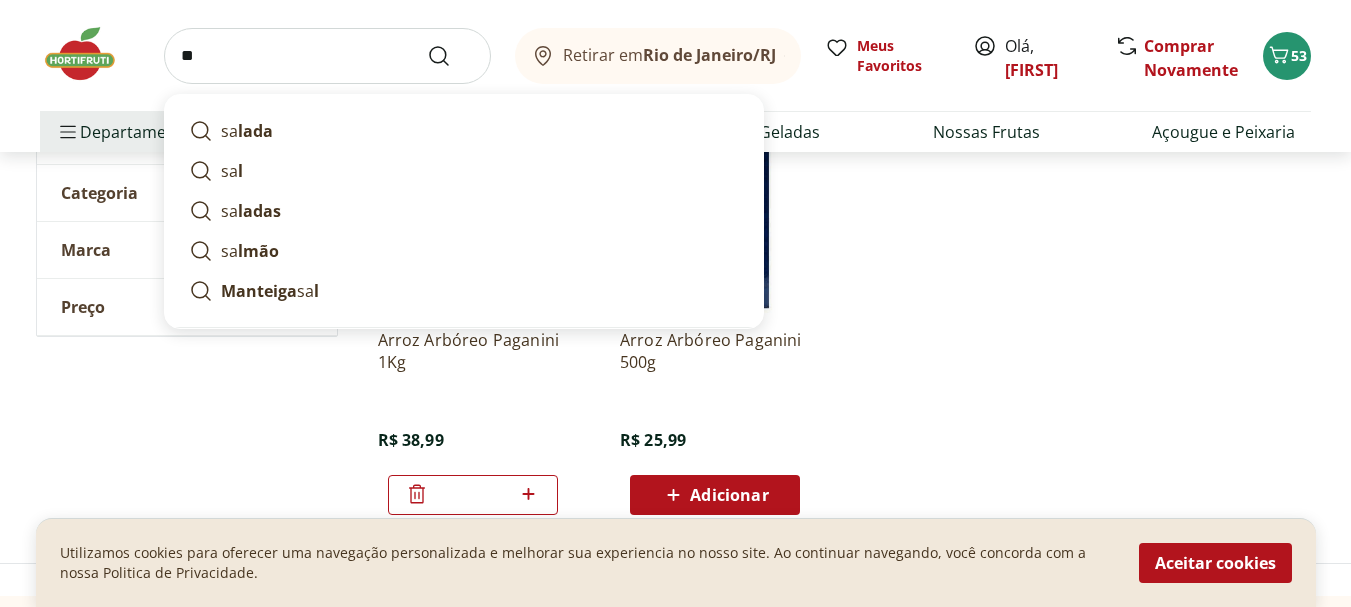 type on "*" 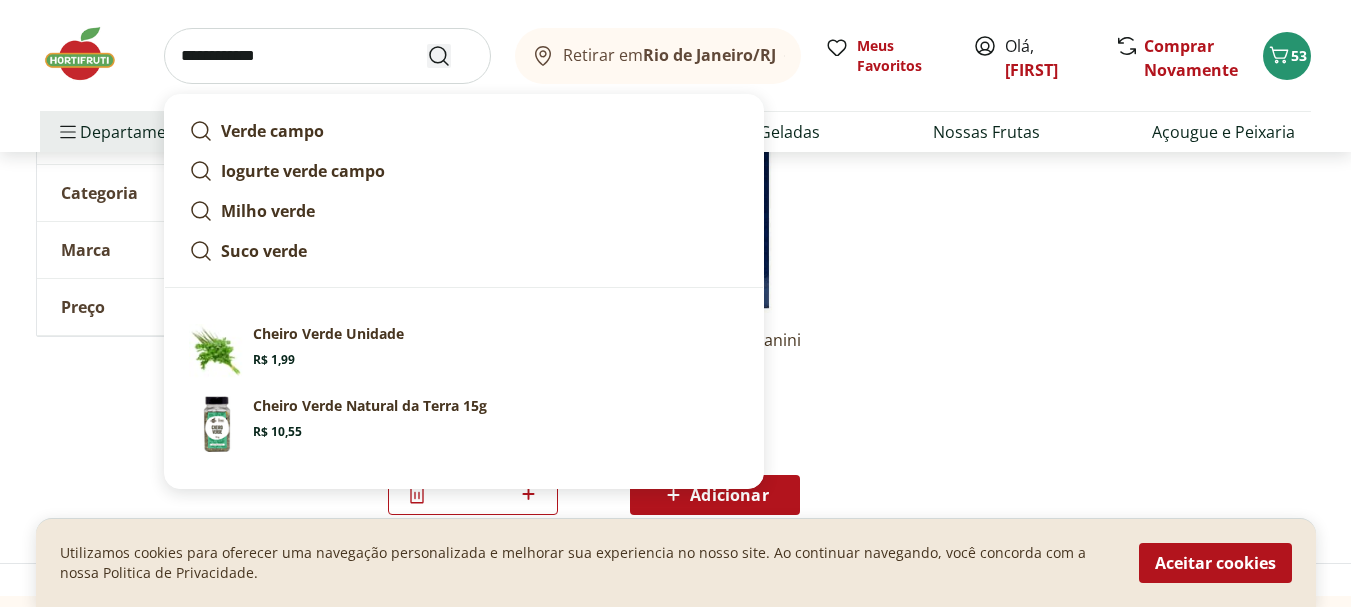 type on "**********" 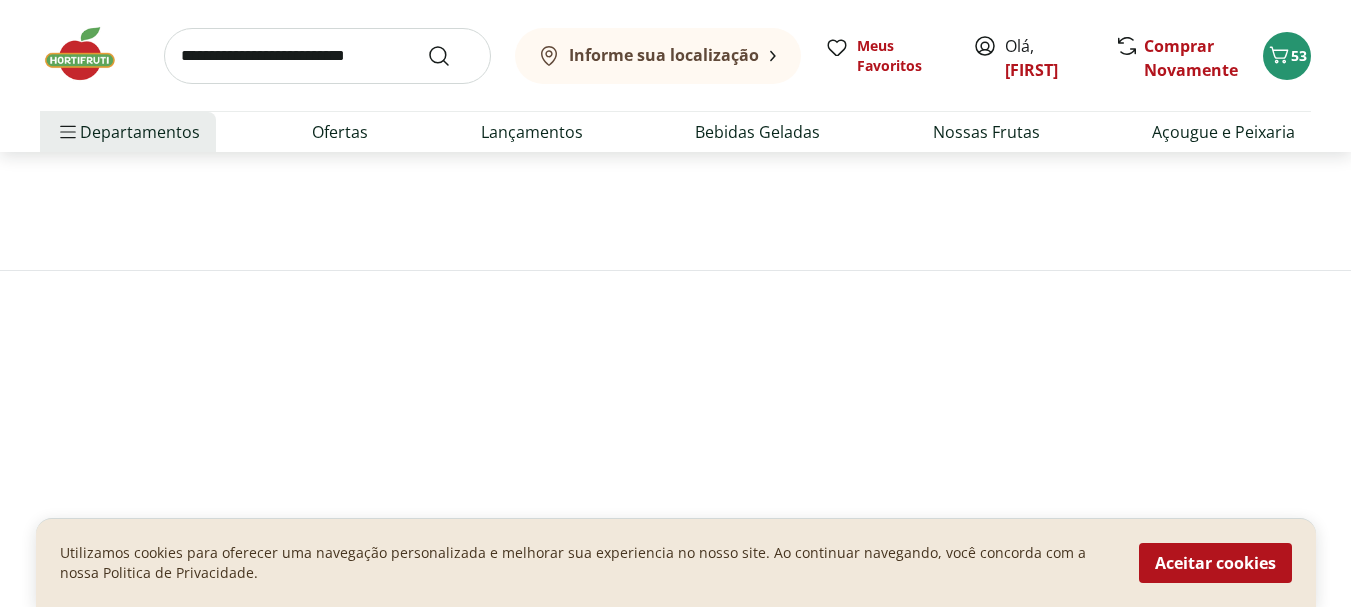 scroll, scrollTop: 0, scrollLeft: 0, axis: both 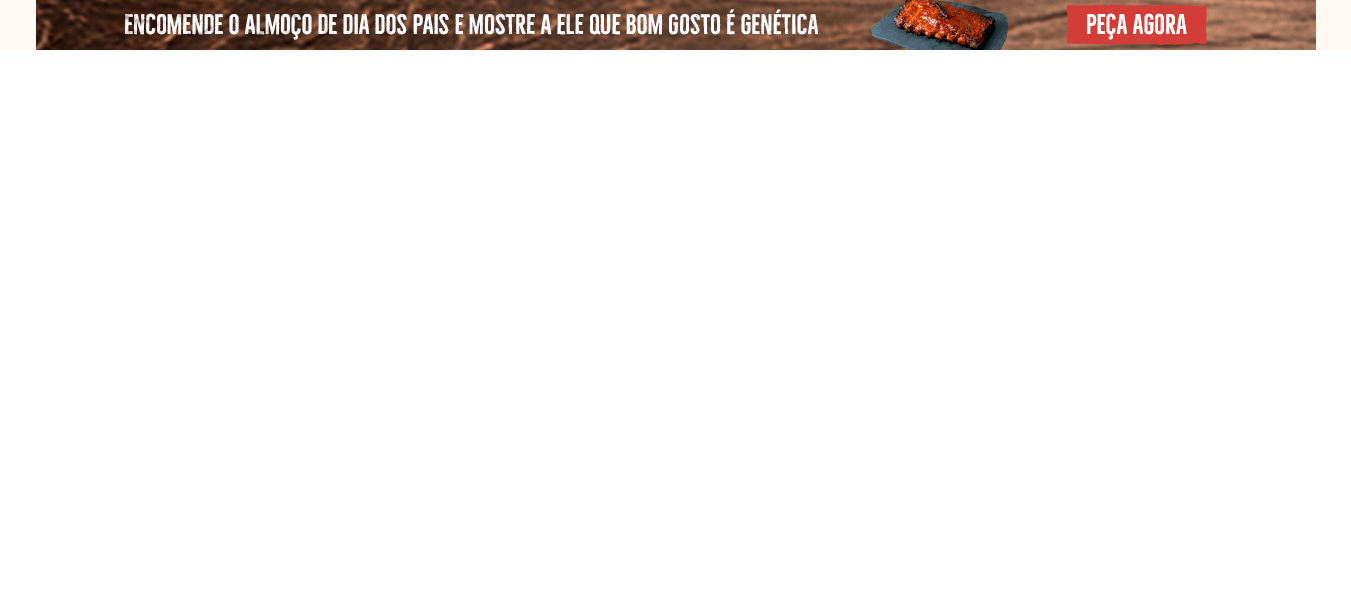 select on "**********" 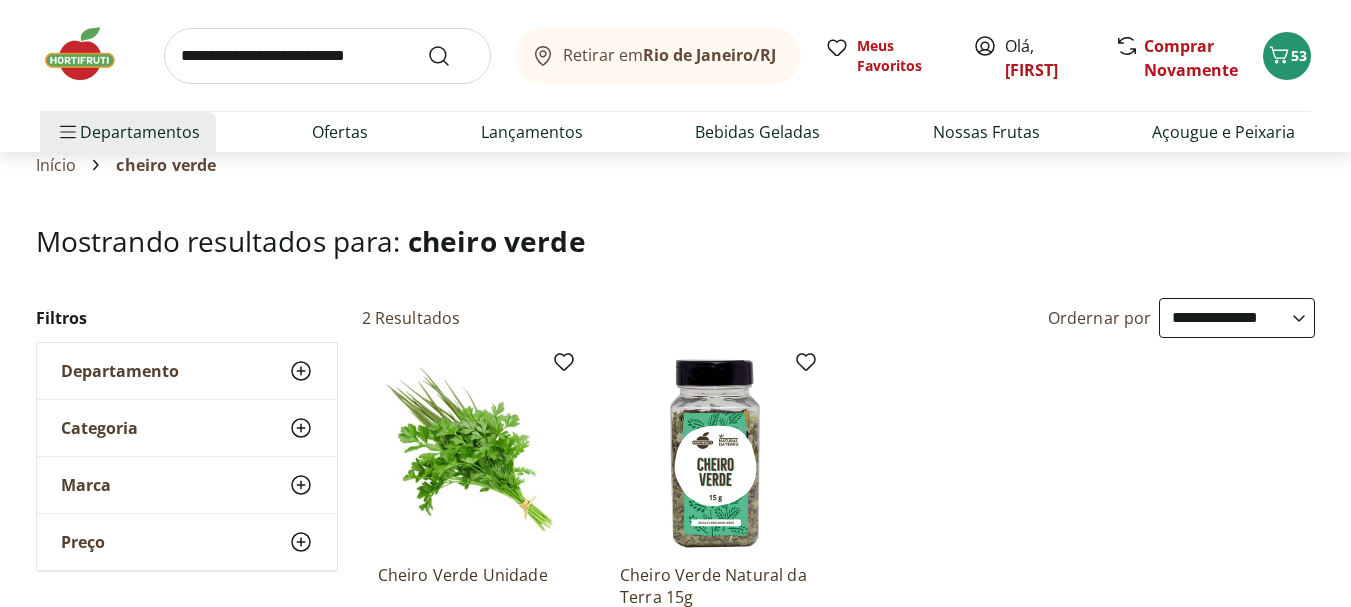 scroll, scrollTop: 100, scrollLeft: 0, axis: vertical 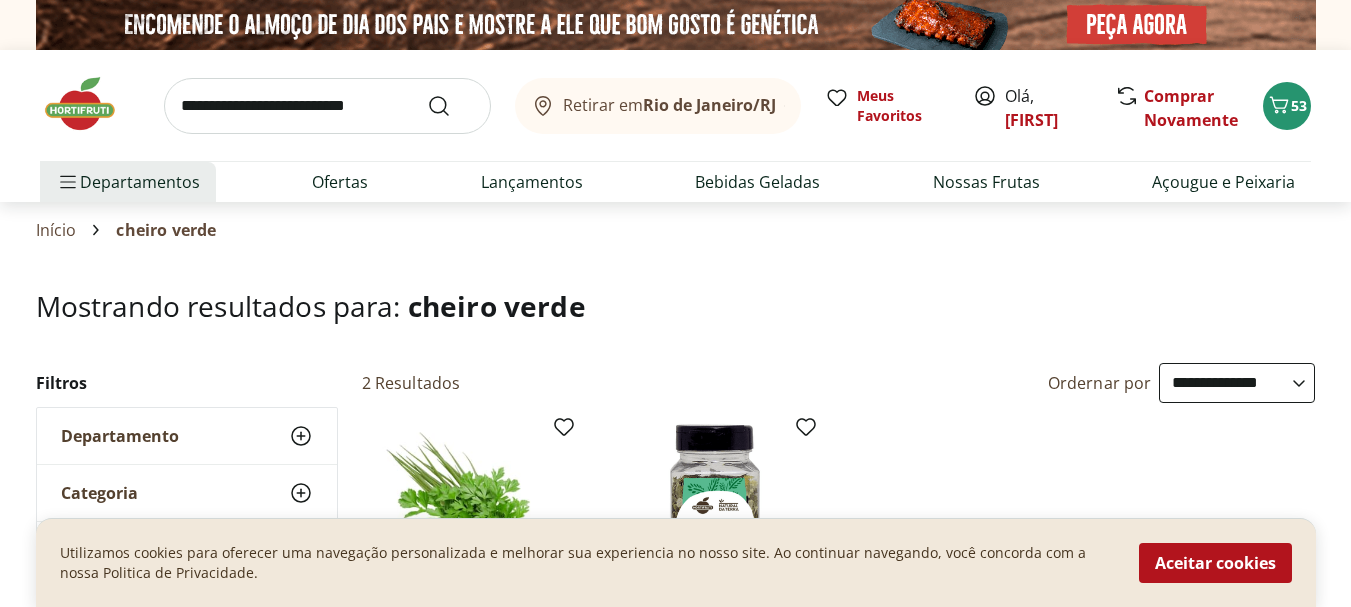 select on "**********" 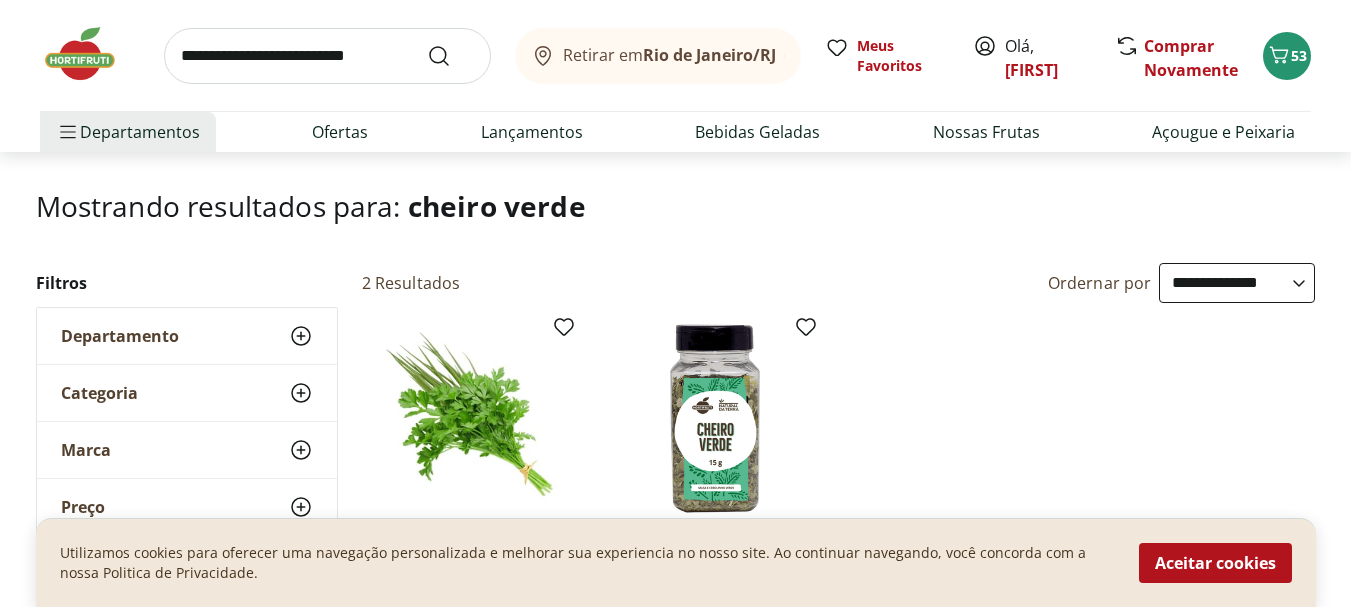 scroll, scrollTop: 0, scrollLeft: 0, axis: both 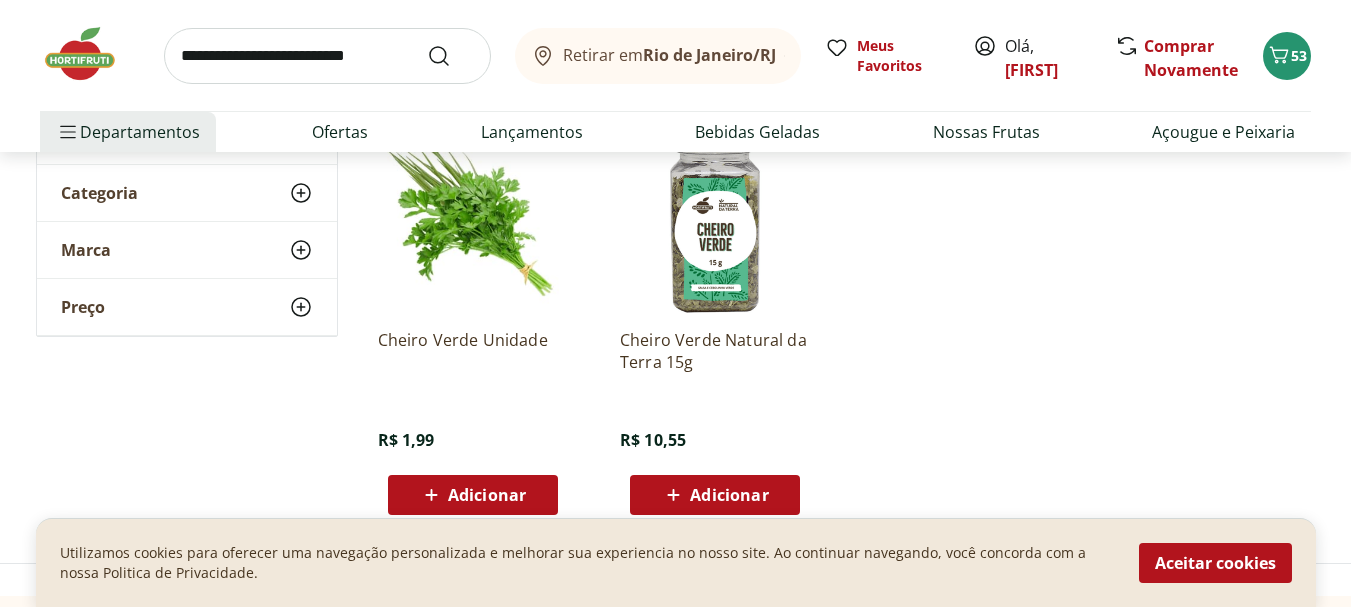 click on "Adicionar" at bounding box center [487, 495] 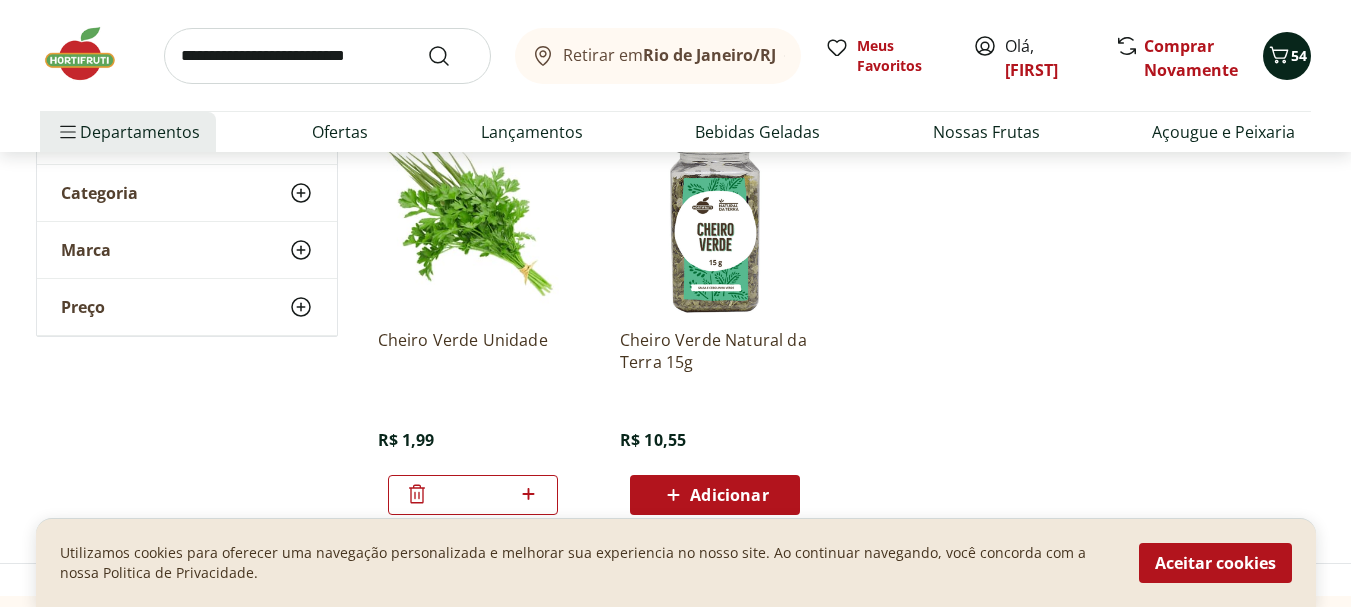 click 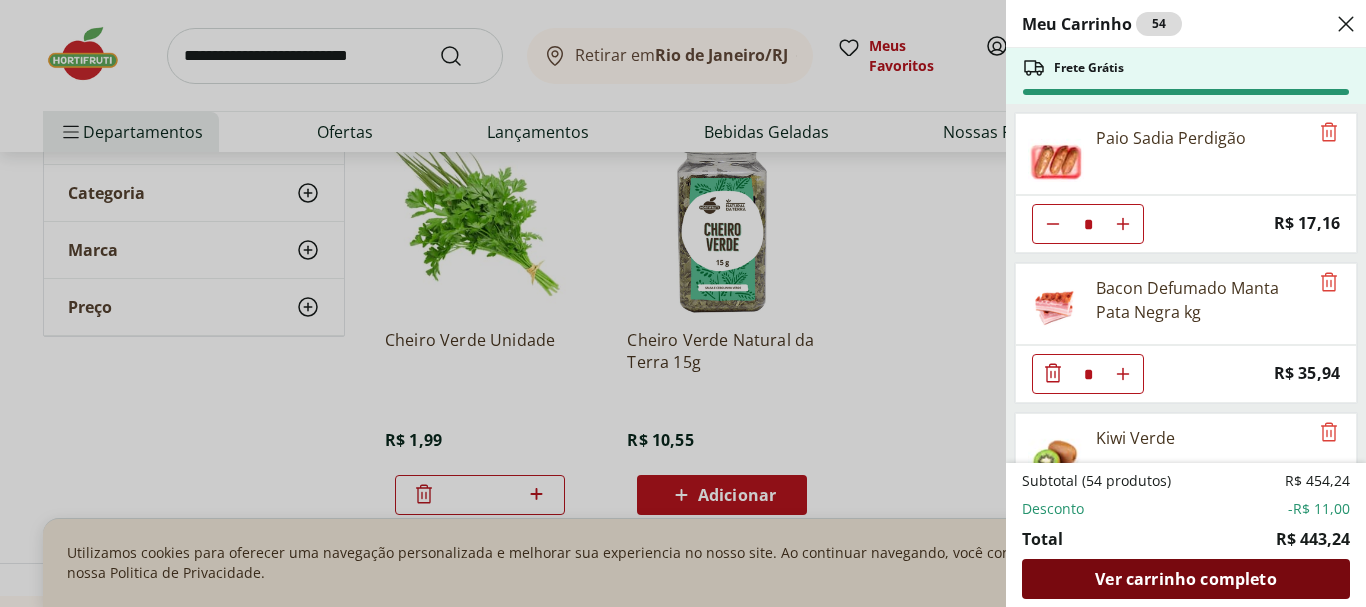 click on "Ver carrinho completo" at bounding box center [1185, 579] 